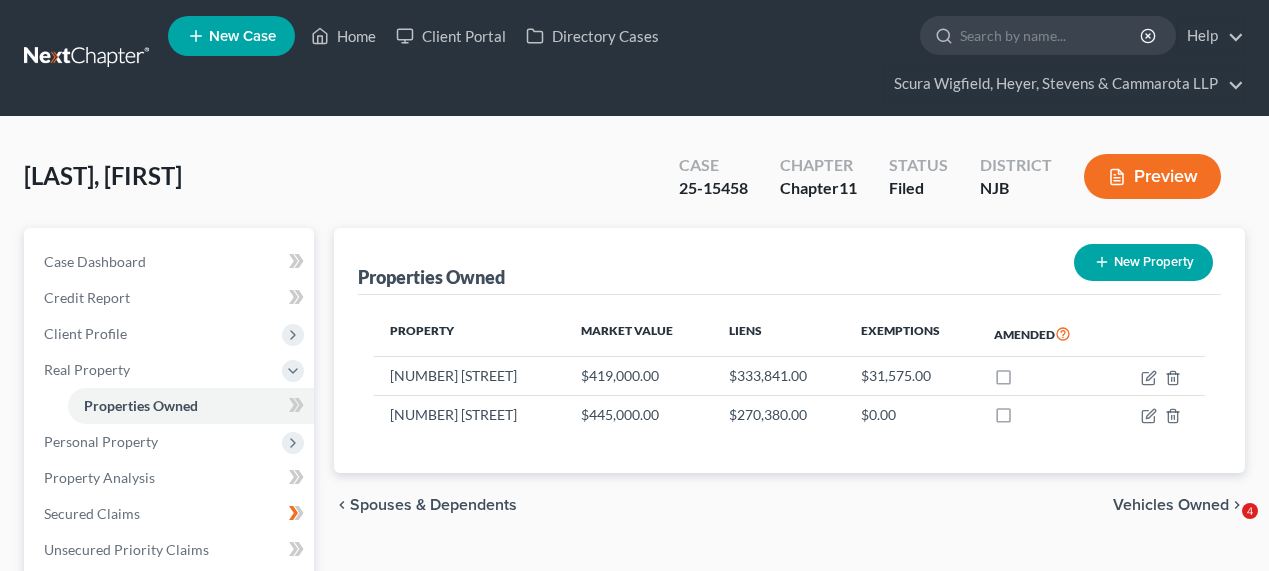 scroll, scrollTop: 0, scrollLeft: 0, axis: both 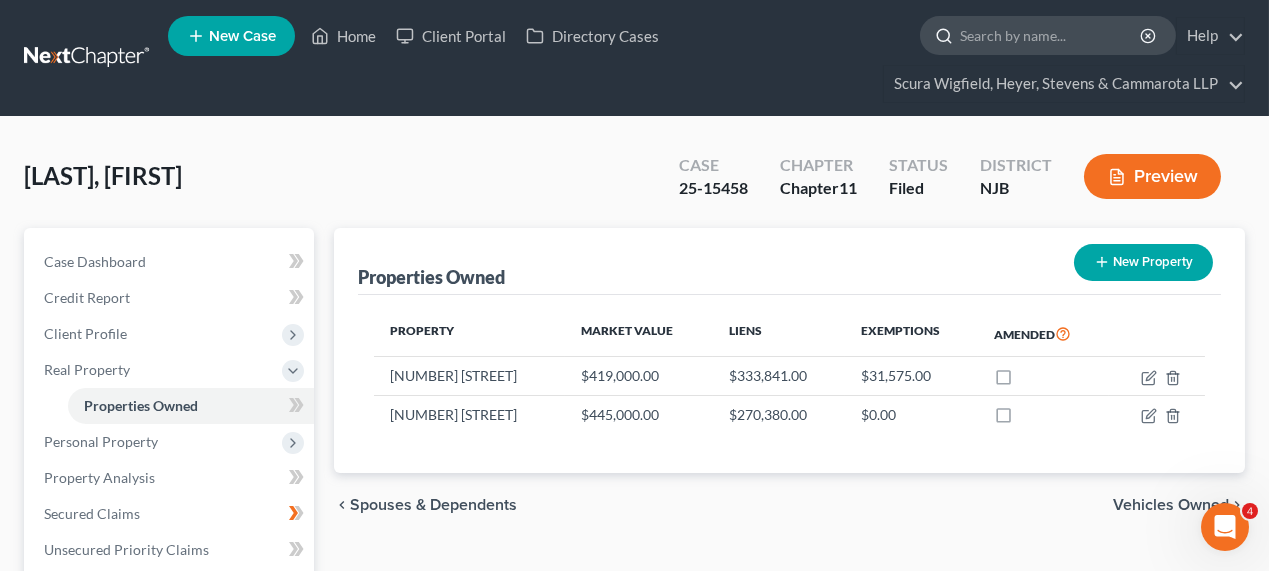 click at bounding box center [1051, 35] 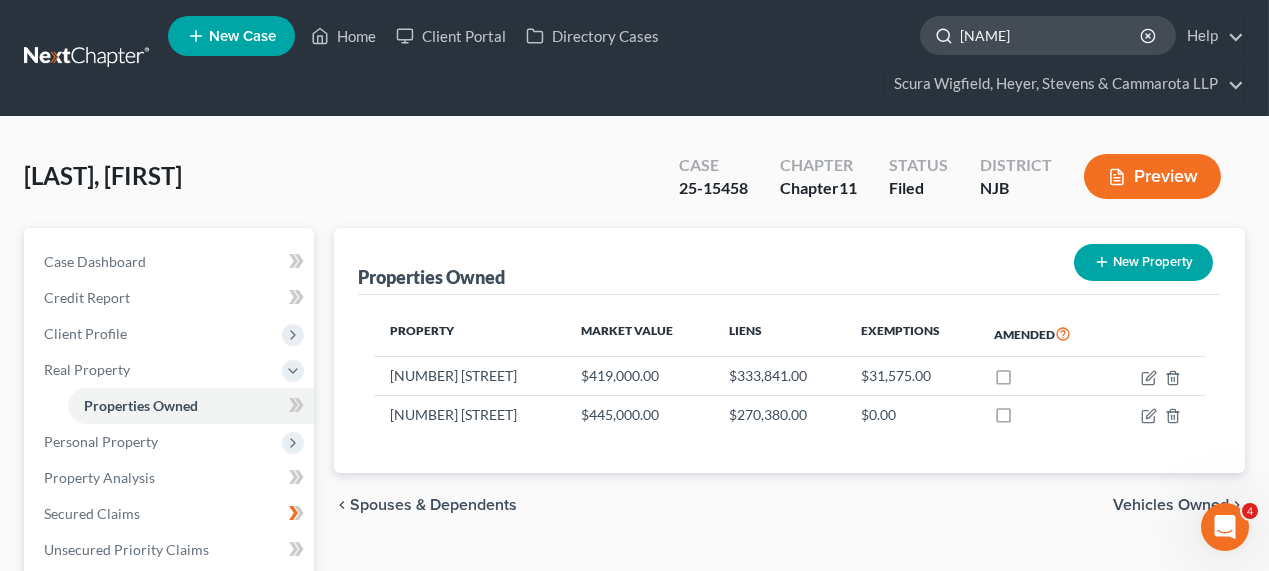 type on "[FIRST]" 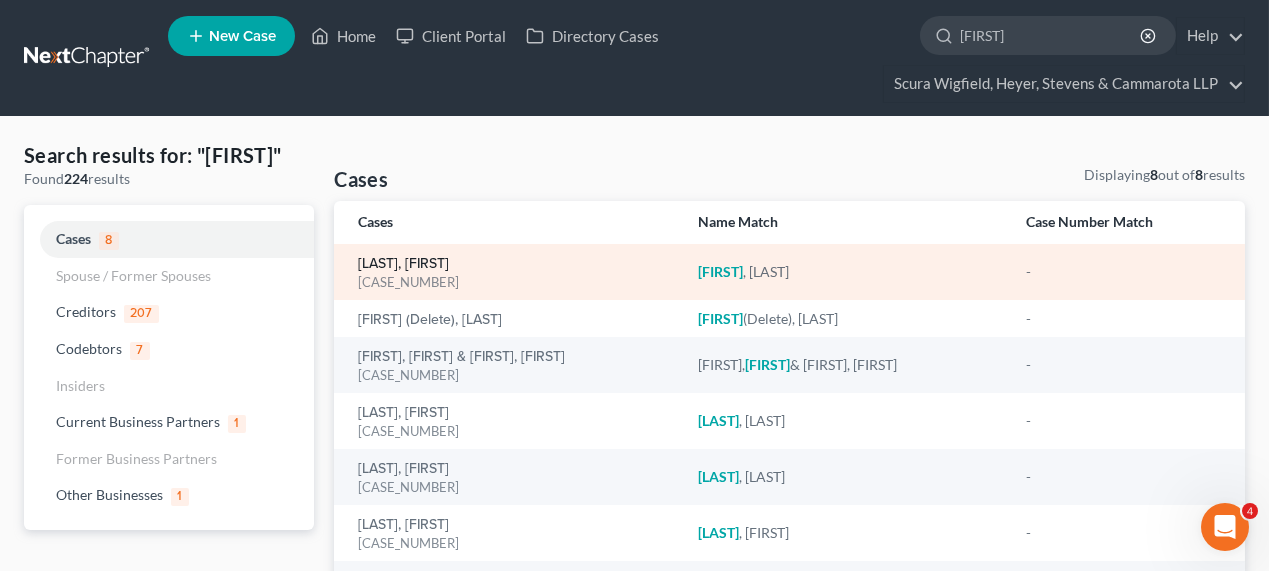 click on "[LAST], [FIRST]" at bounding box center [403, 264] 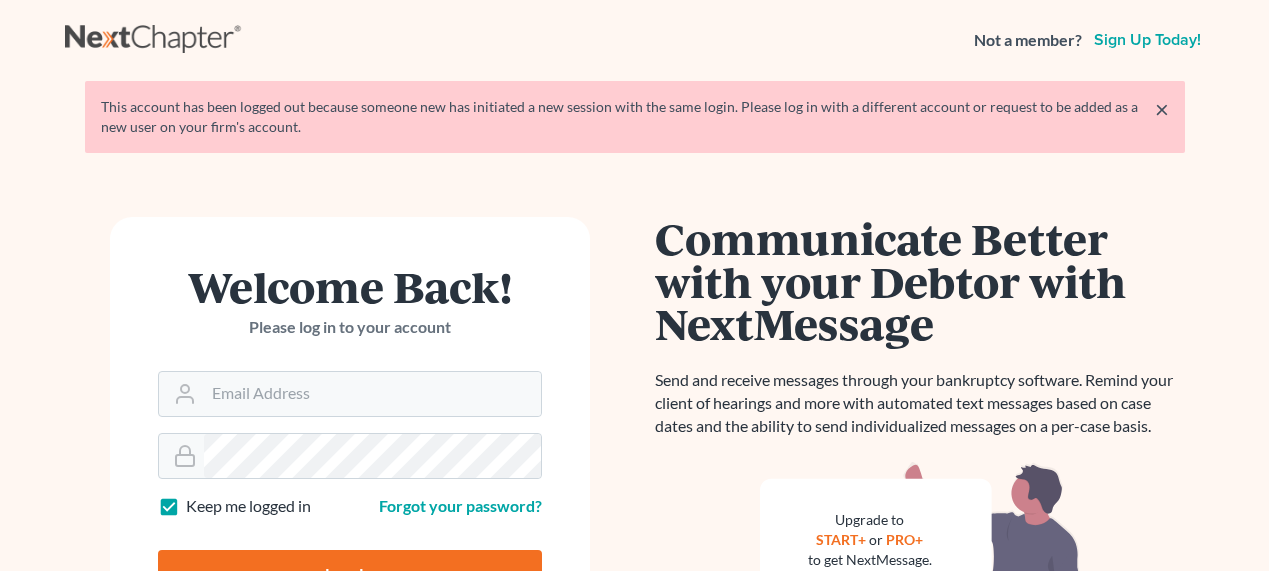 scroll, scrollTop: 0, scrollLeft: 0, axis: both 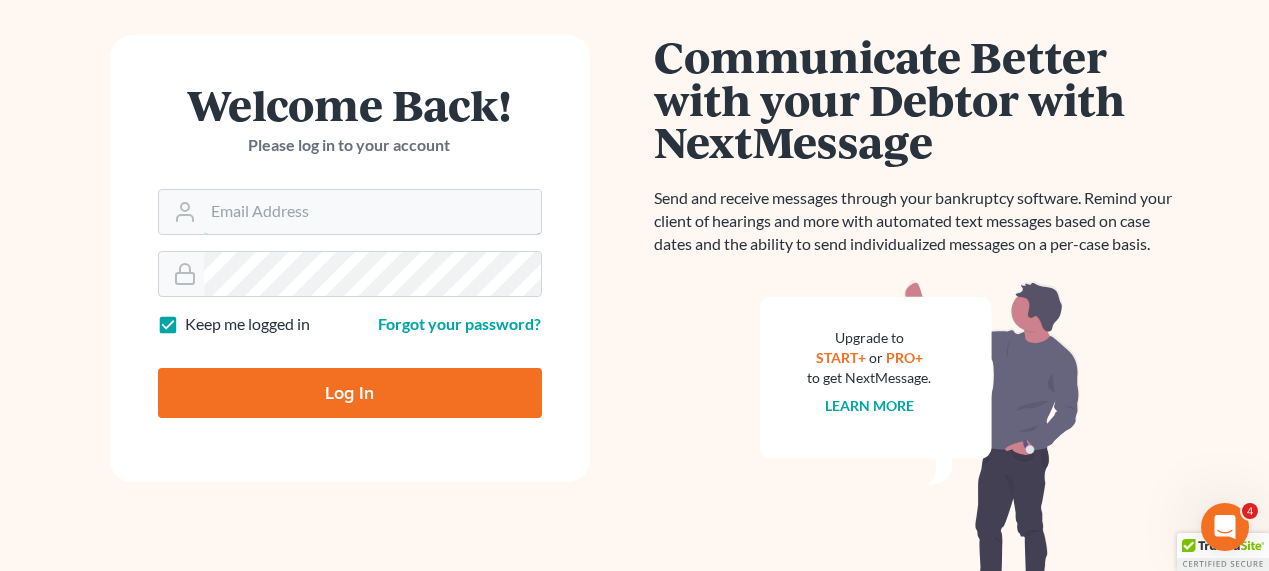 type on "[EMAIL]" 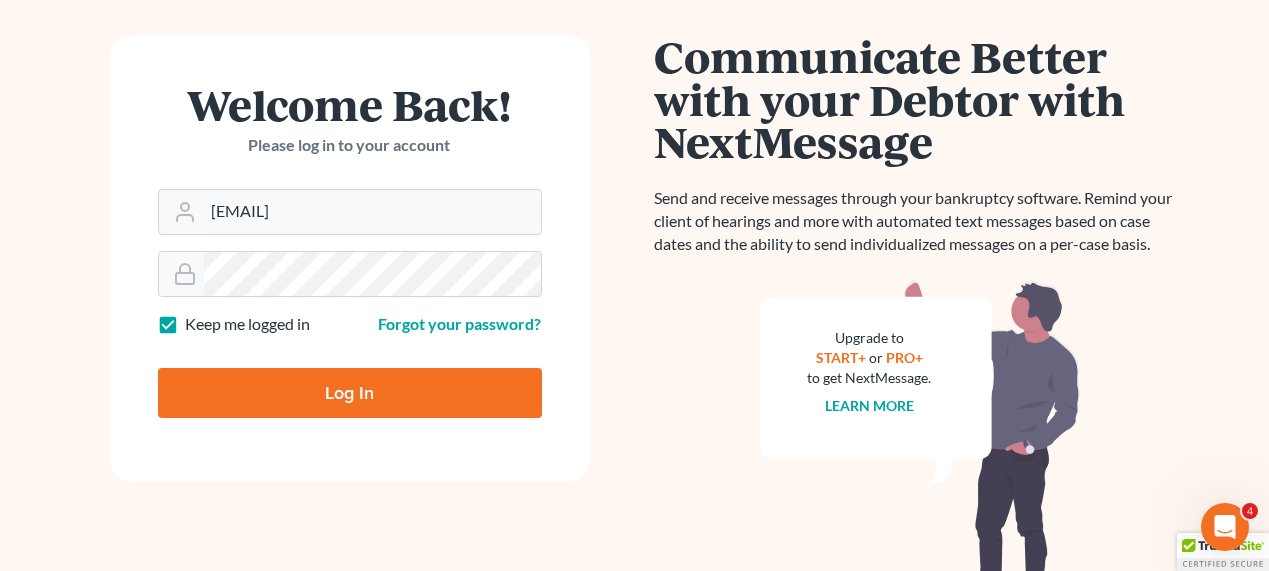 click on "Log In" at bounding box center [350, 393] 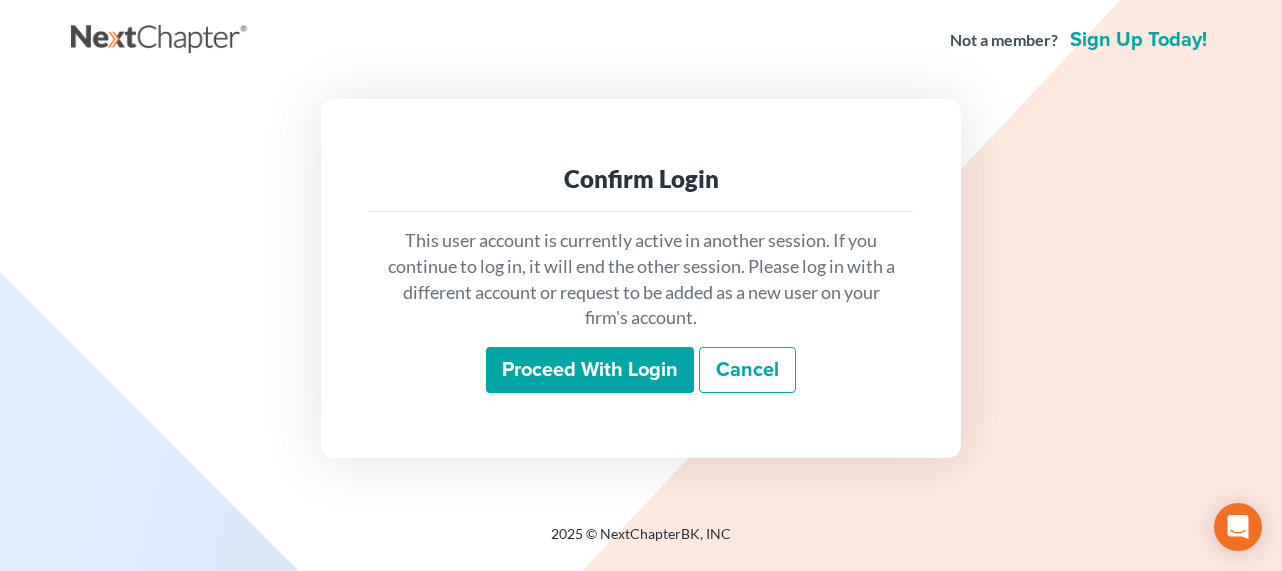 scroll, scrollTop: 0, scrollLeft: 0, axis: both 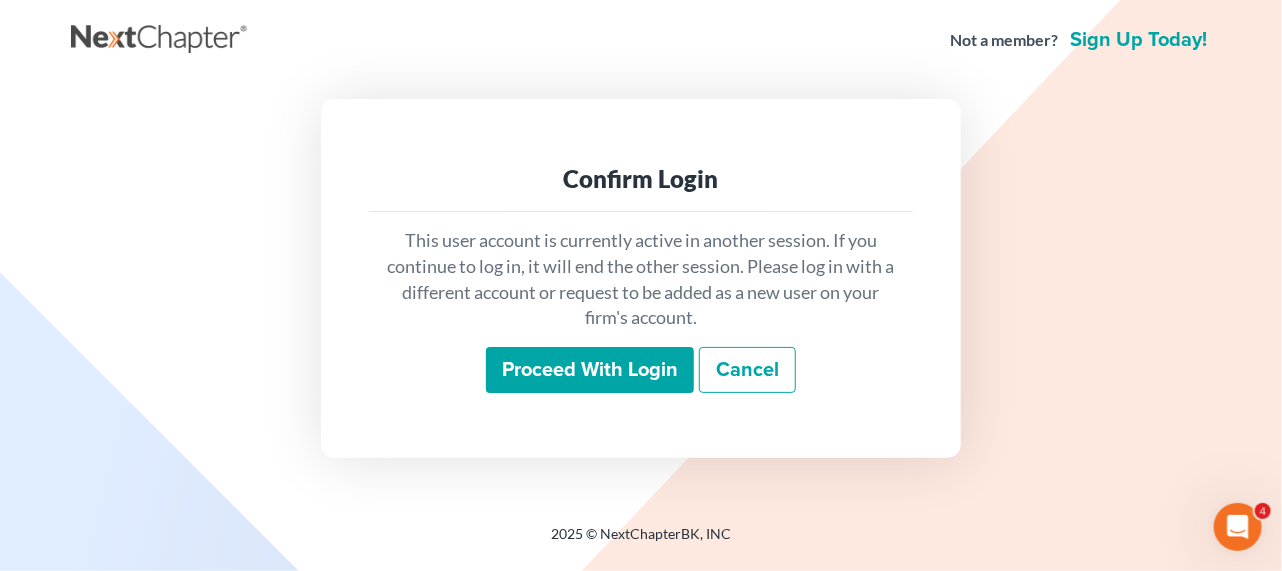 click on "Proceed with login" at bounding box center [590, 370] 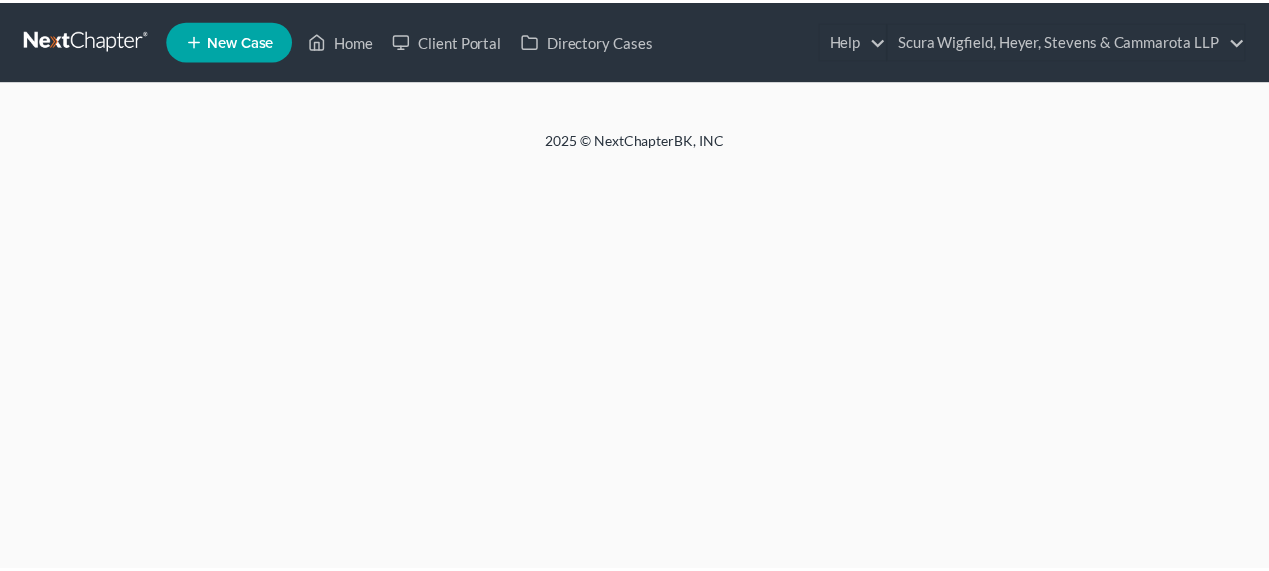 scroll, scrollTop: 0, scrollLeft: 0, axis: both 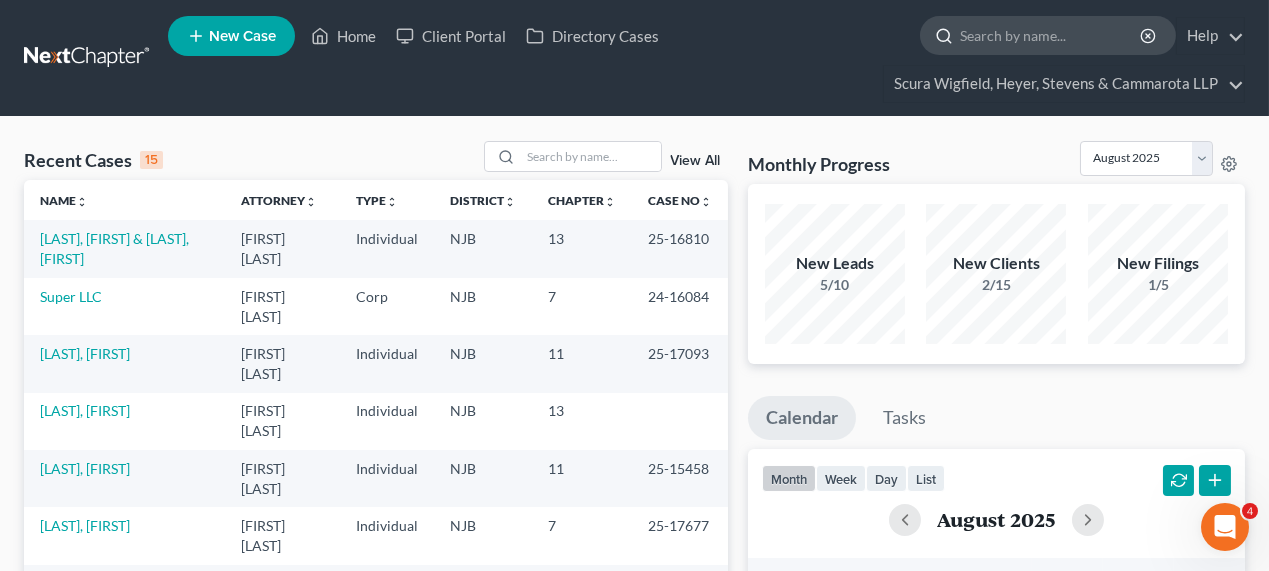 click at bounding box center [1051, 35] 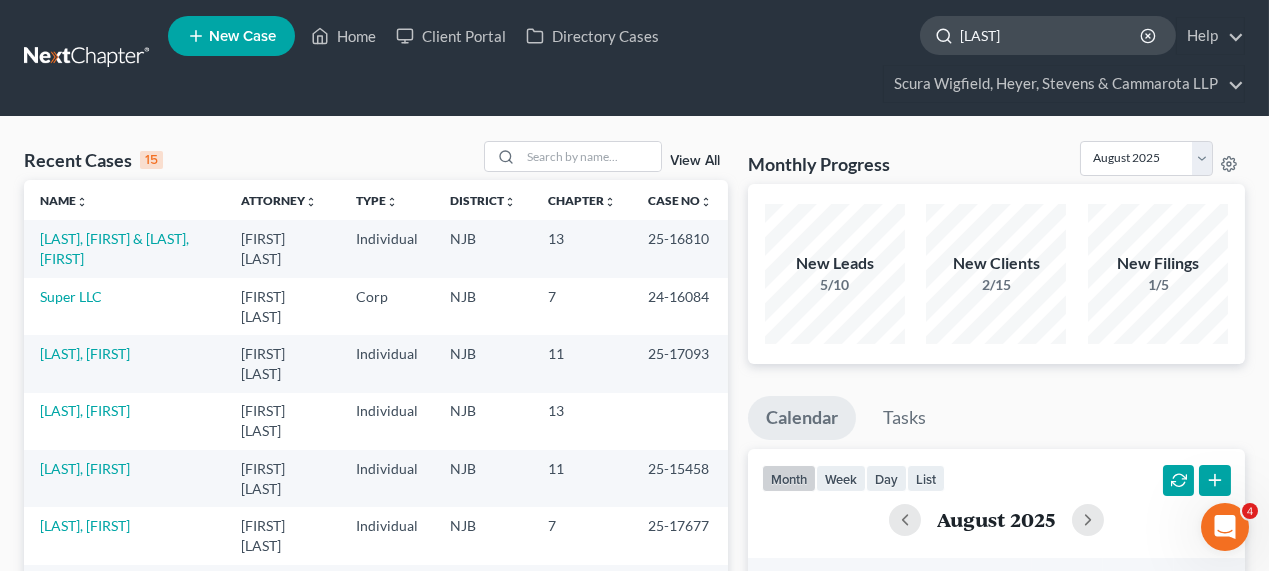 type on "[LAST]" 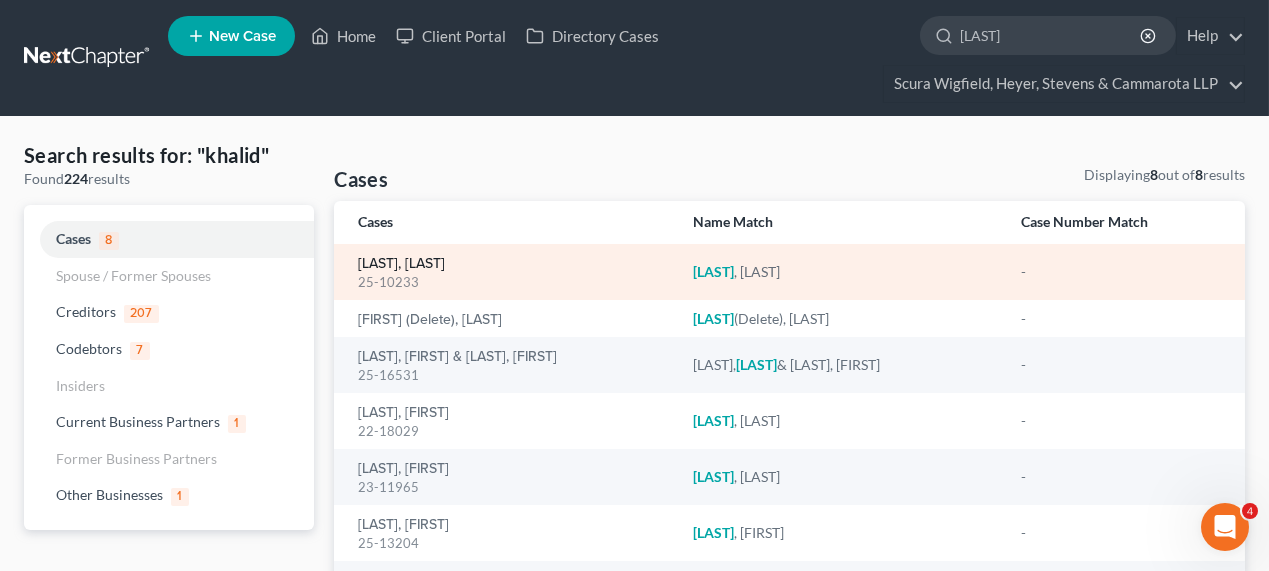 click on "[LAST], [LAST]" at bounding box center (401, 264) 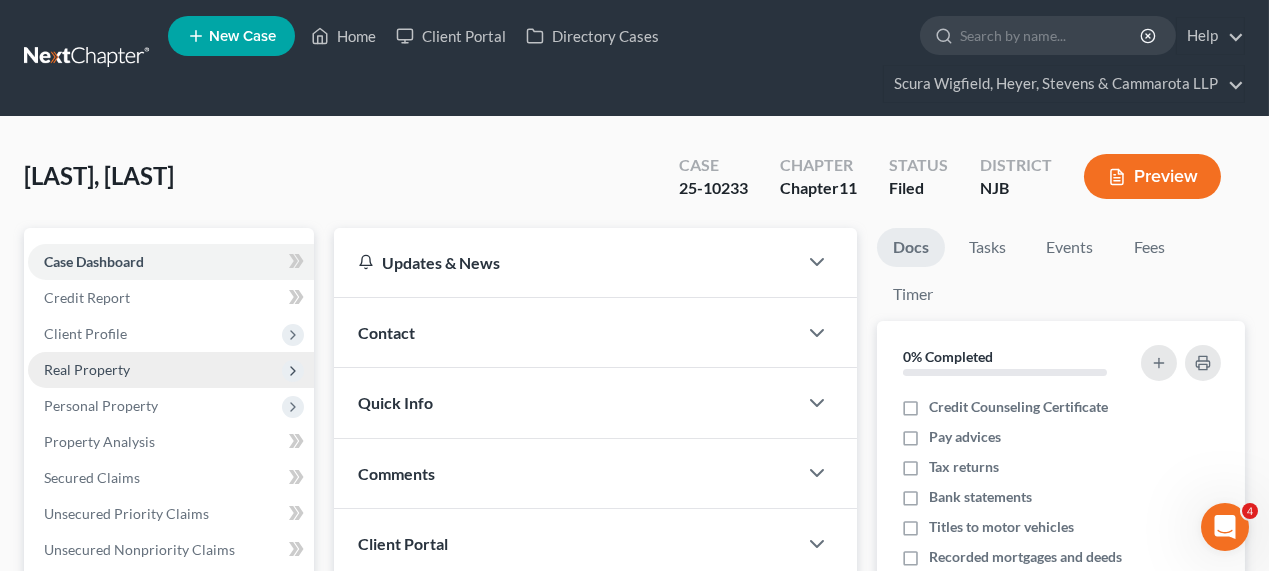 scroll, scrollTop: 90, scrollLeft: 0, axis: vertical 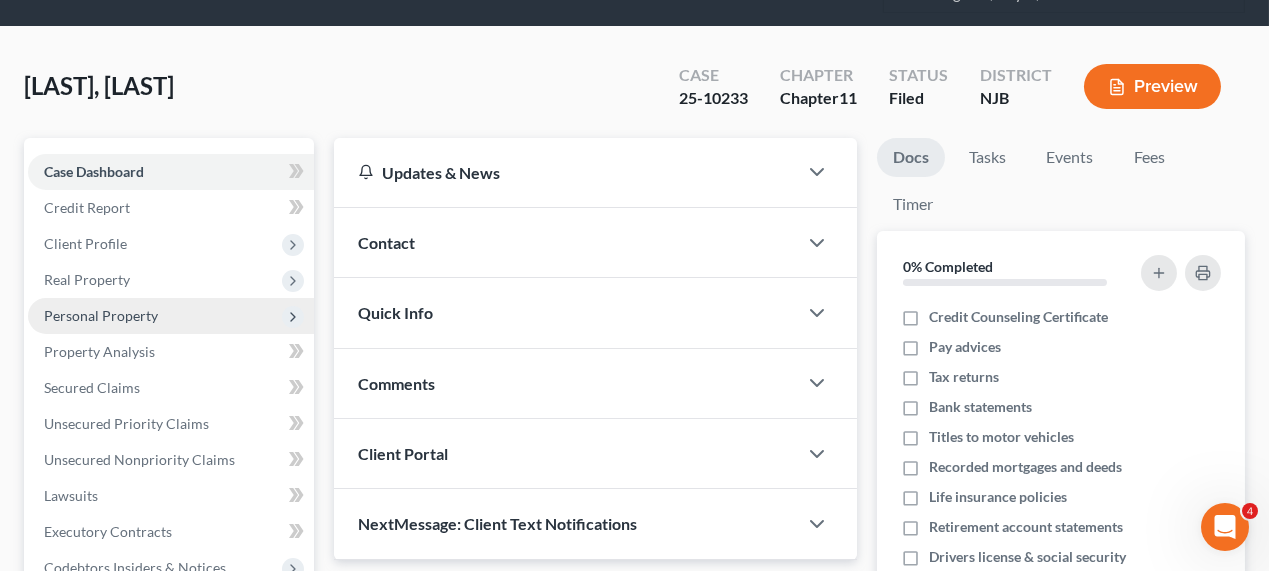 click on "Personal Property" at bounding box center [101, 315] 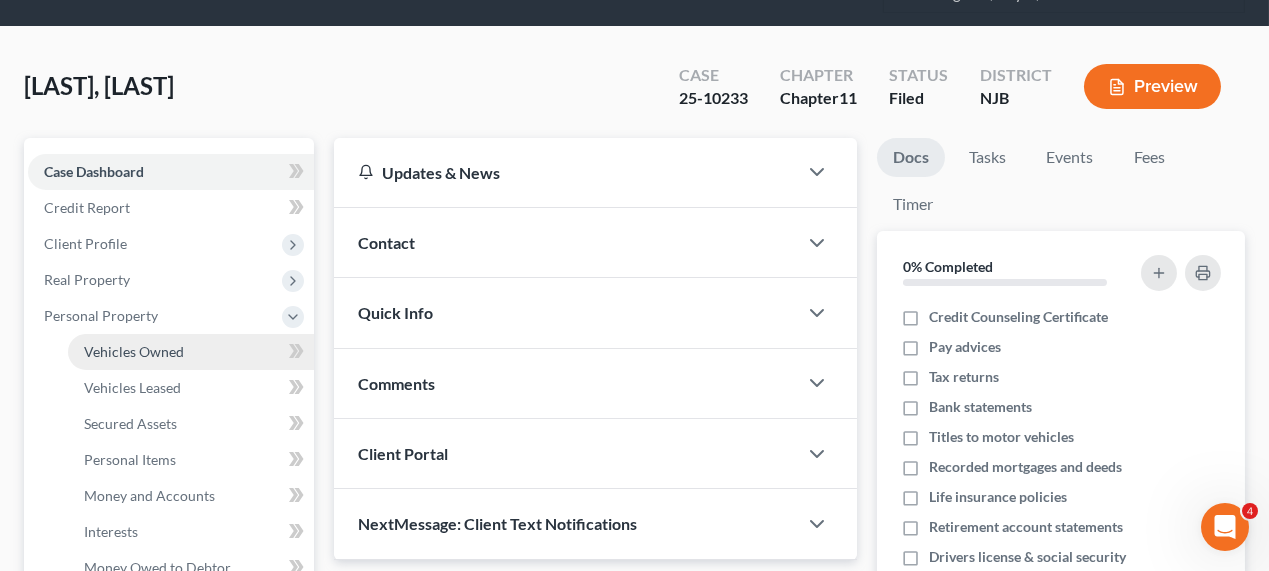click on "Vehicles Owned" at bounding box center (134, 351) 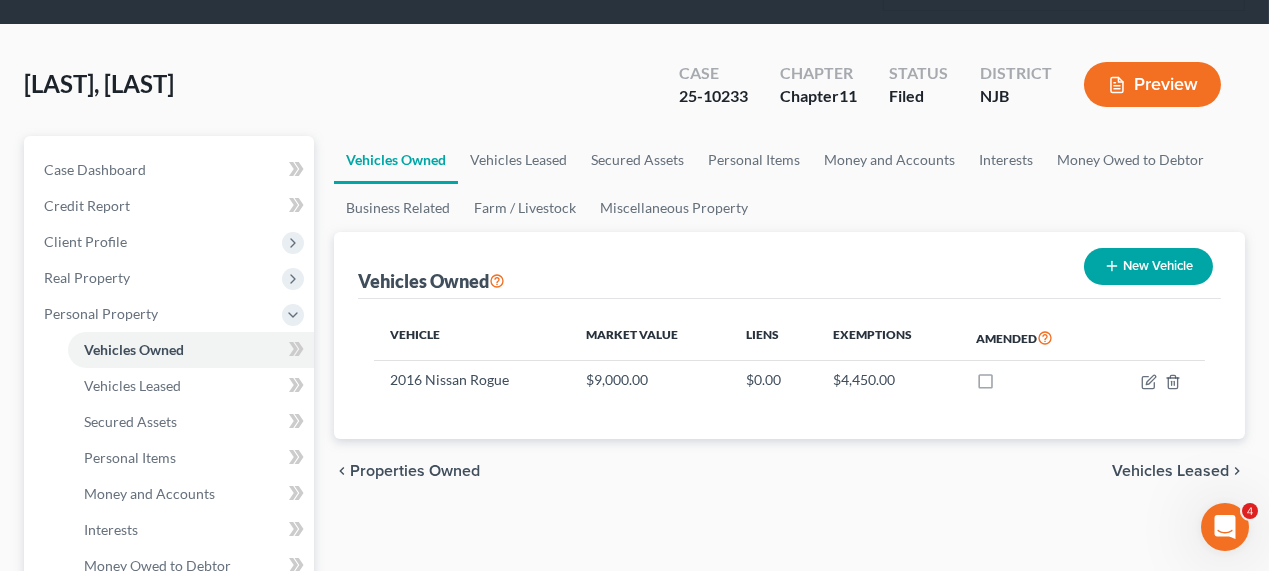 scroll, scrollTop: 90, scrollLeft: 0, axis: vertical 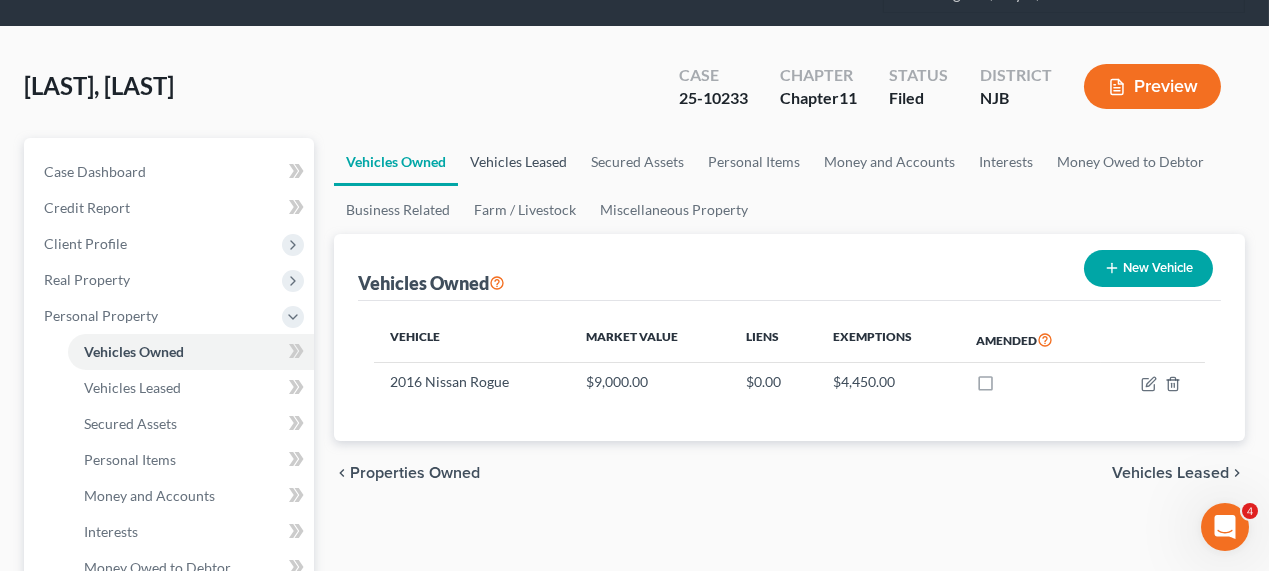 click on "Vehicles Leased" at bounding box center (518, 162) 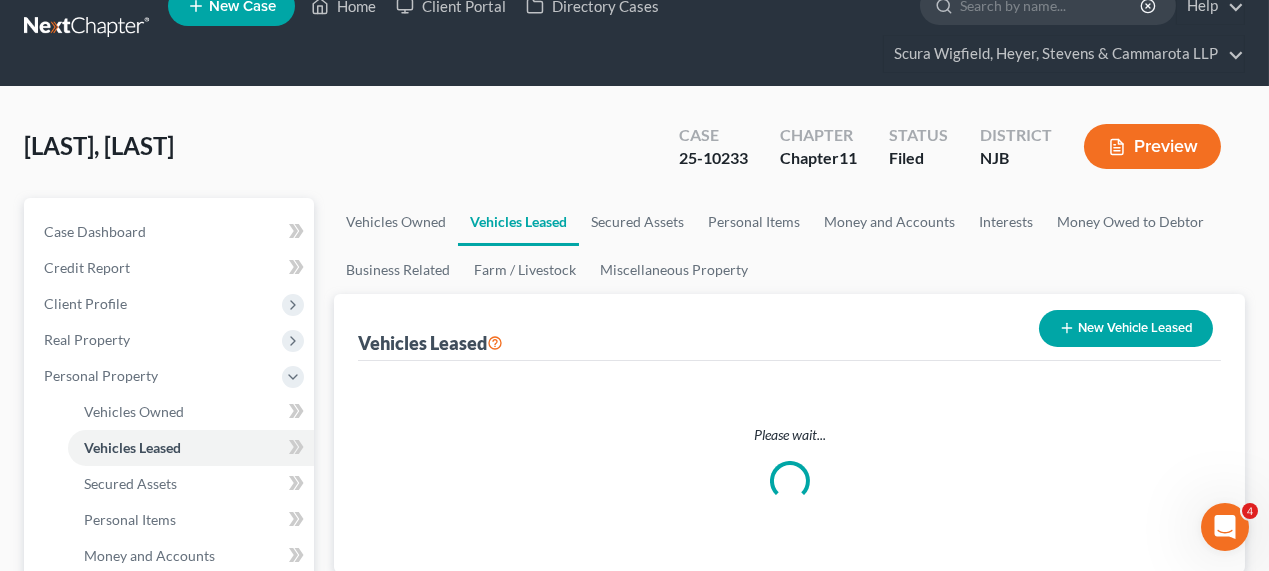 scroll, scrollTop: 0, scrollLeft: 0, axis: both 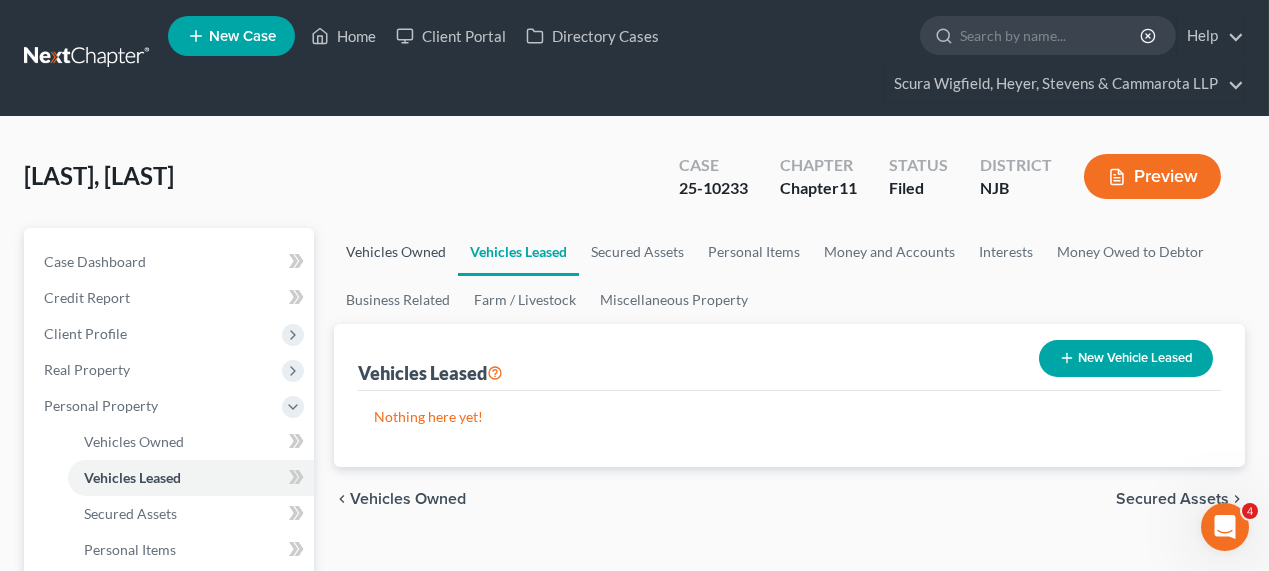 click on "Vehicles Owned" at bounding box center (396, 252) 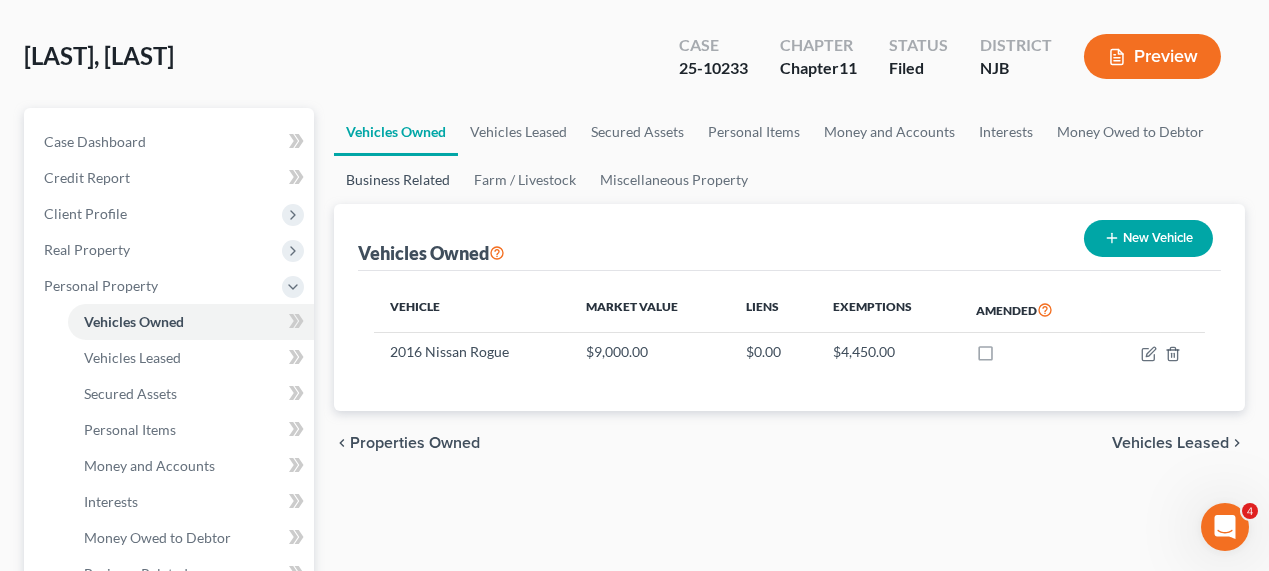 scroll, scrollTop: 90, scrollLeft: 0, axis: vertical 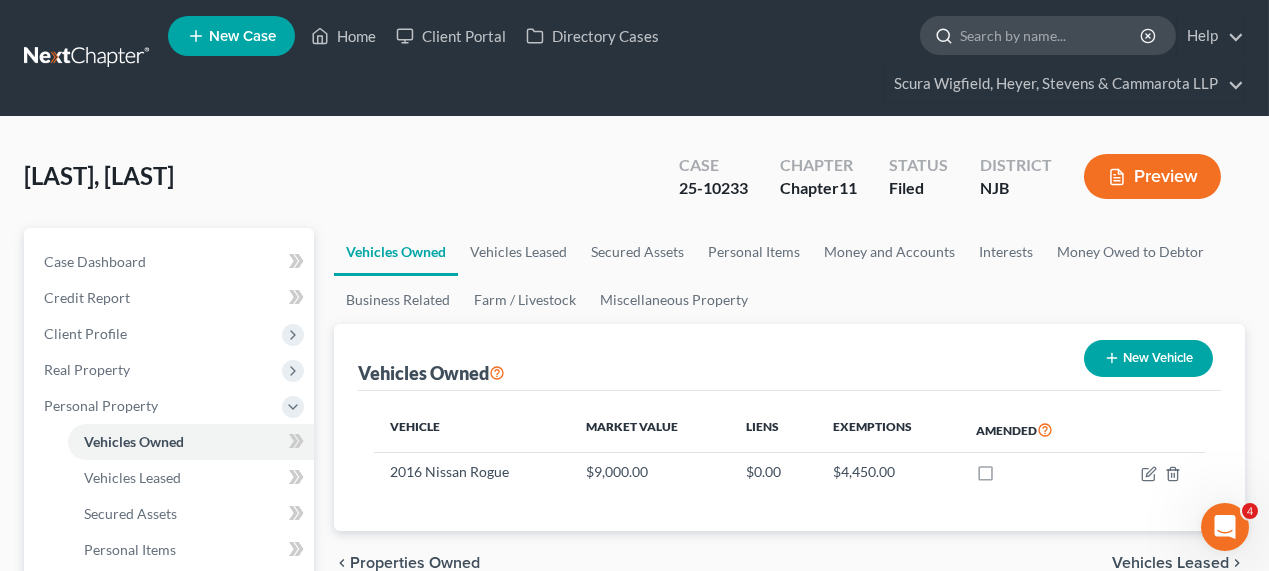 click at bounding box center (1048, 35) 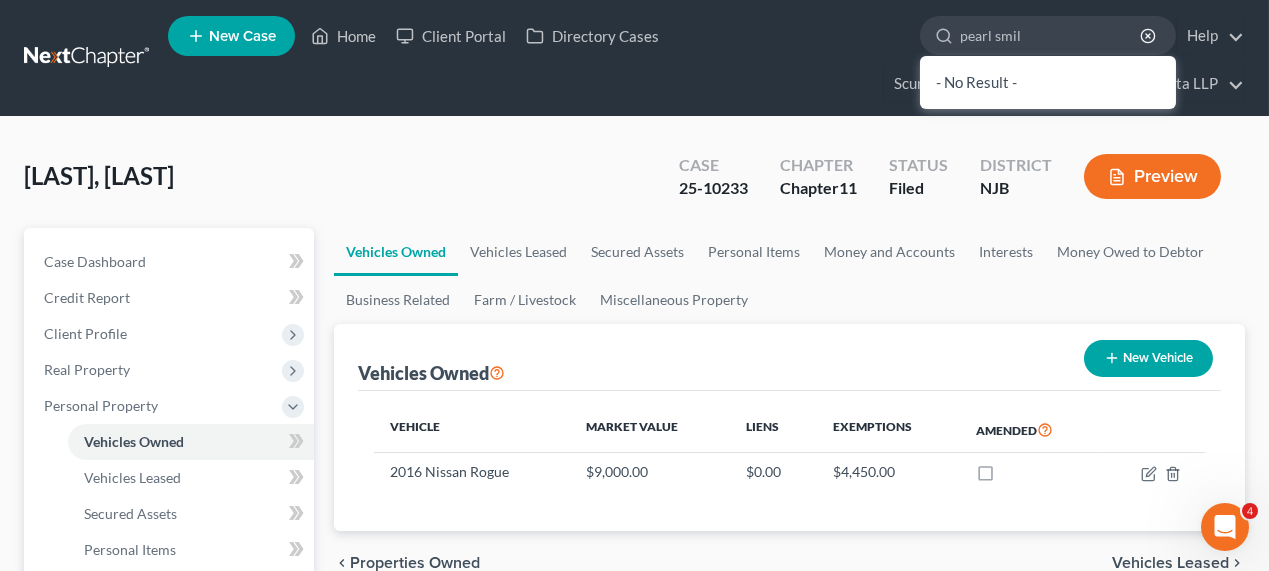 type on "pearl smile" 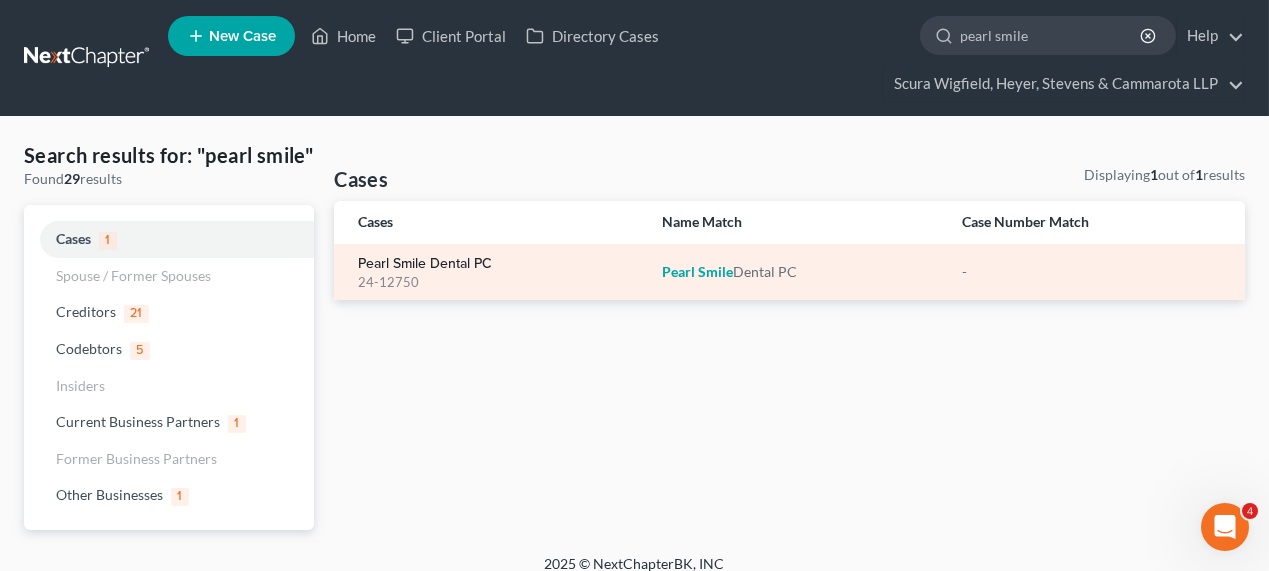 click on "Pearl Smile Dental PC" at bounding box center [425, 264] 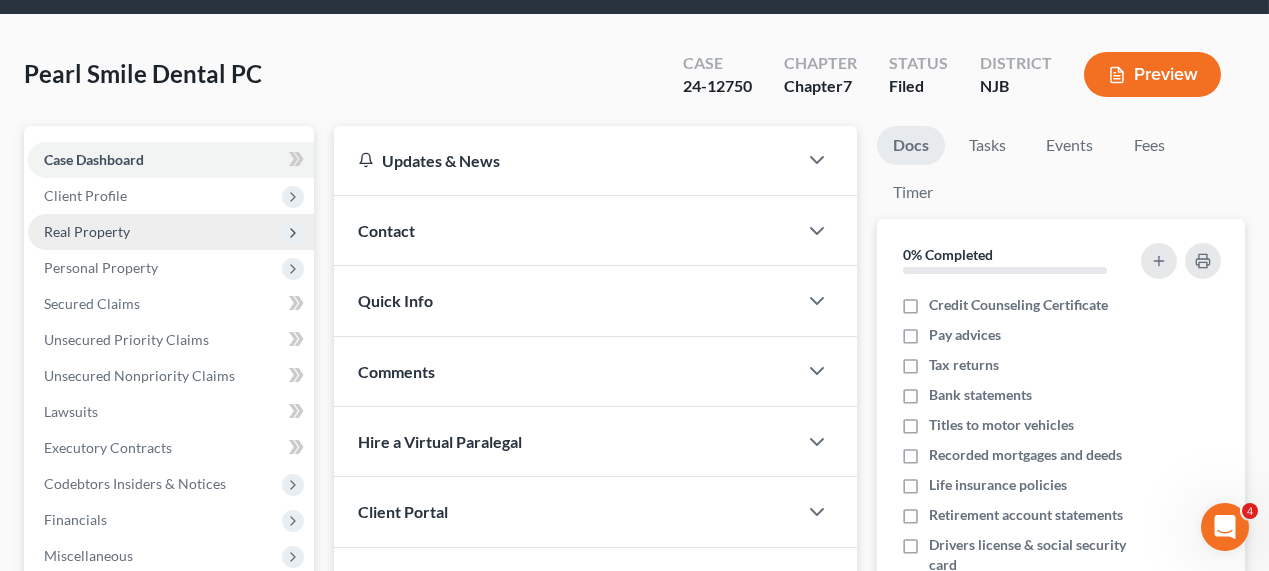 scroll, scrollTop: 182, scrollLeft: 0, axis: vertical 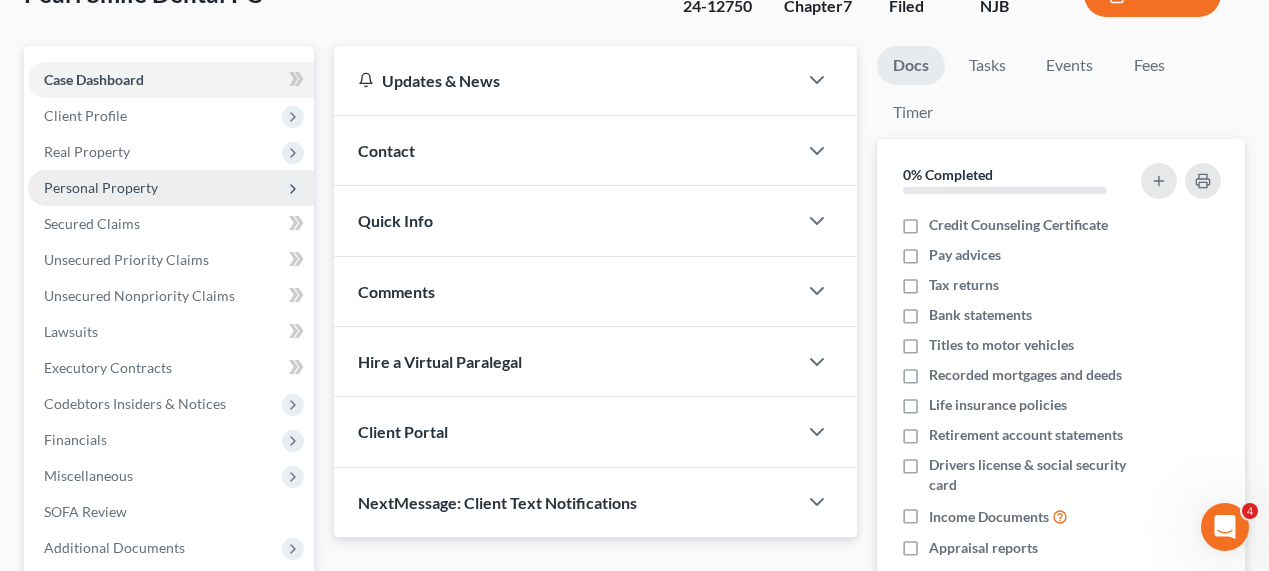 click on "Personal Property" at bounding box center [101, 187] 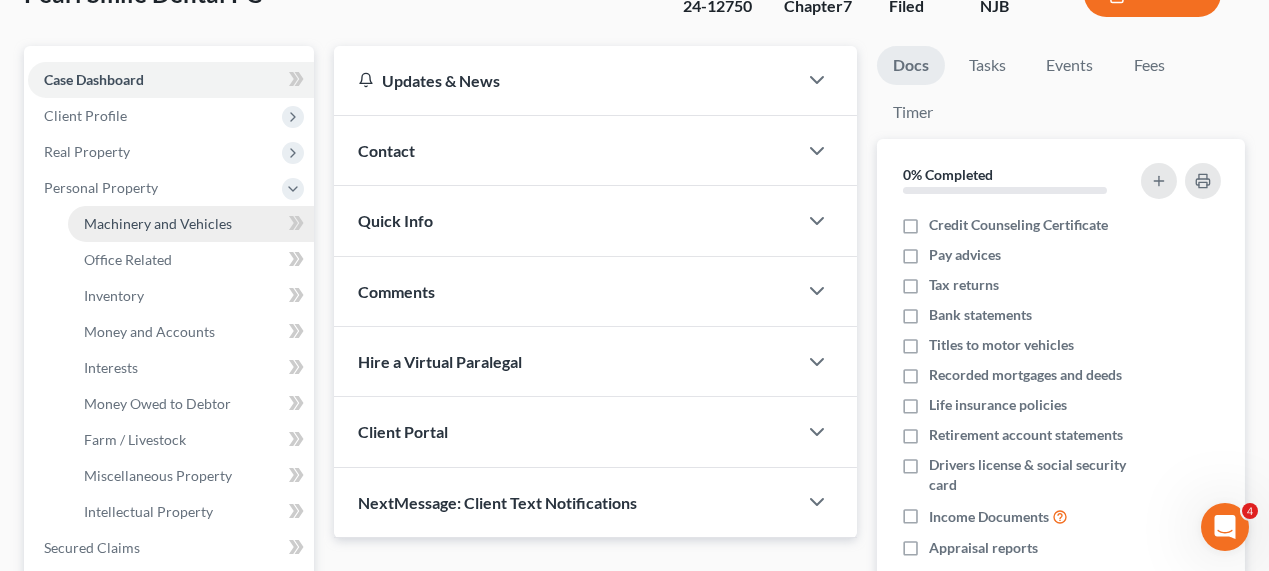click on "Machinery and Vehicles" at bounding box center (191, 224) 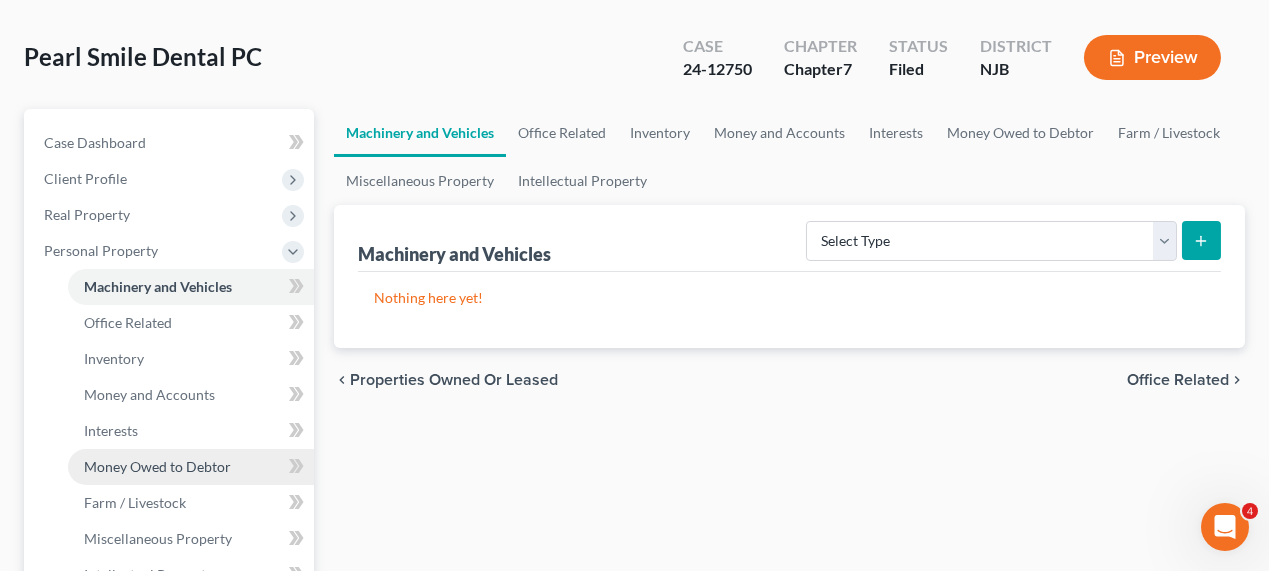 scroll, scrollTop: 0, scrollLeft: 0, axis: both 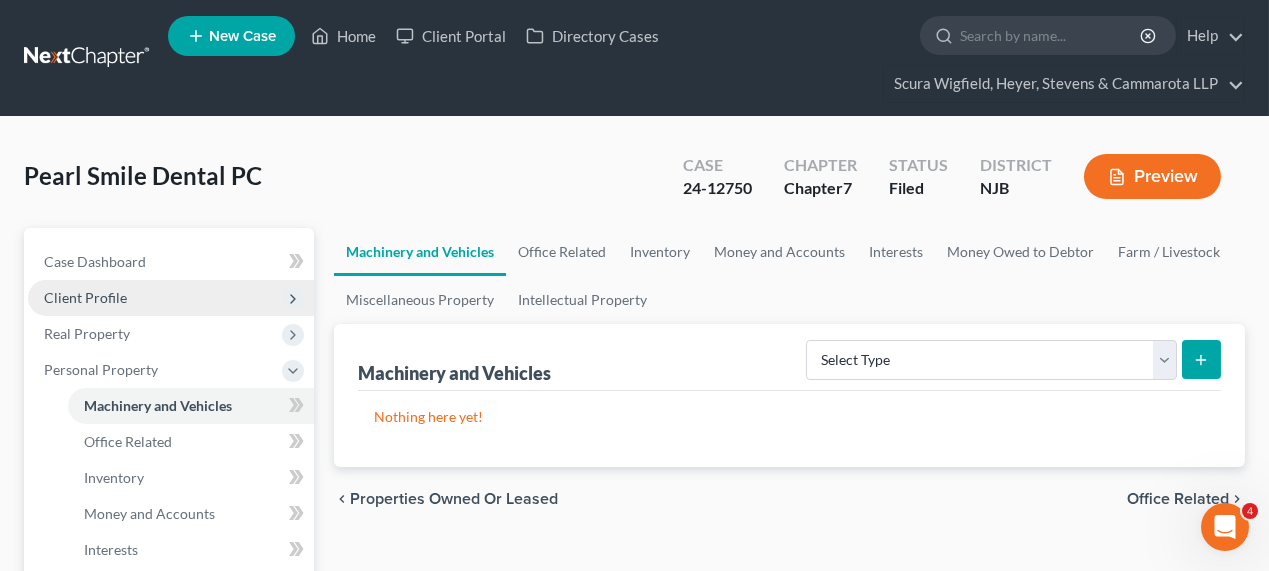click on "Client Profile" at bounding box center [171, 298] 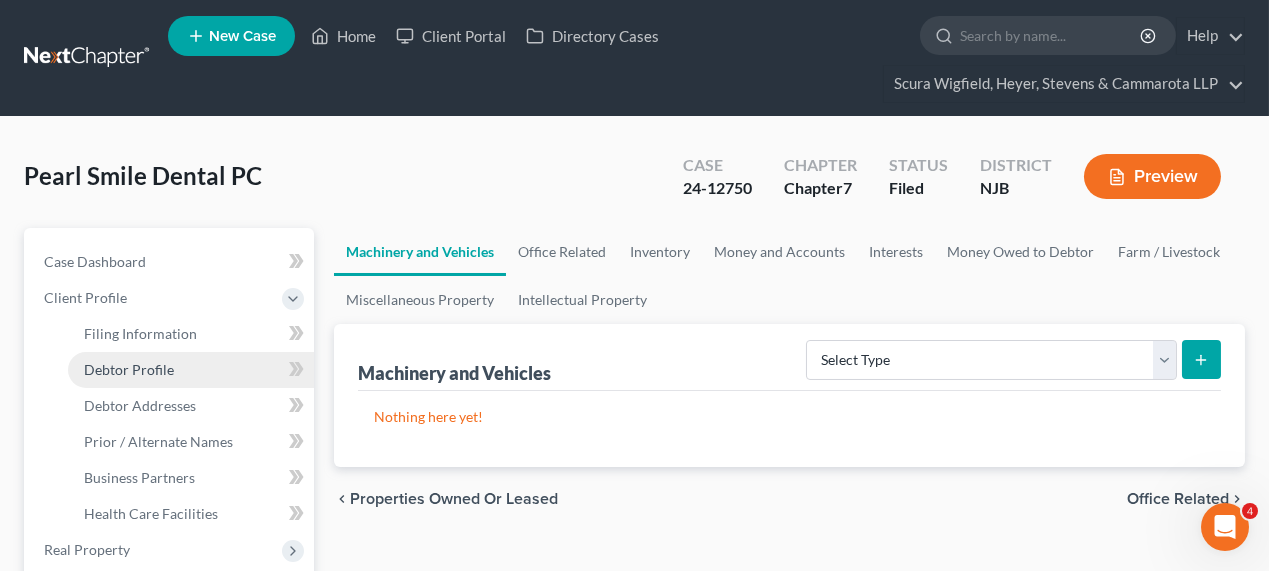click on "Debtor Profile" at bounding box center [191, 370] 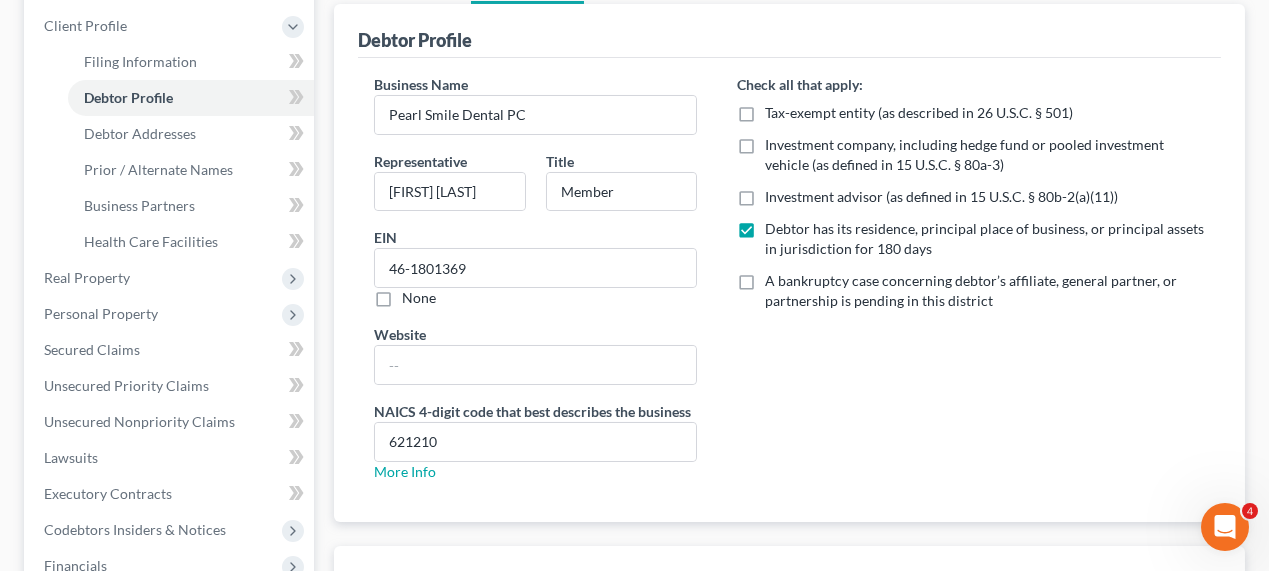 scroll, scrollTop: 0, scrollLeft: 0, axis: both 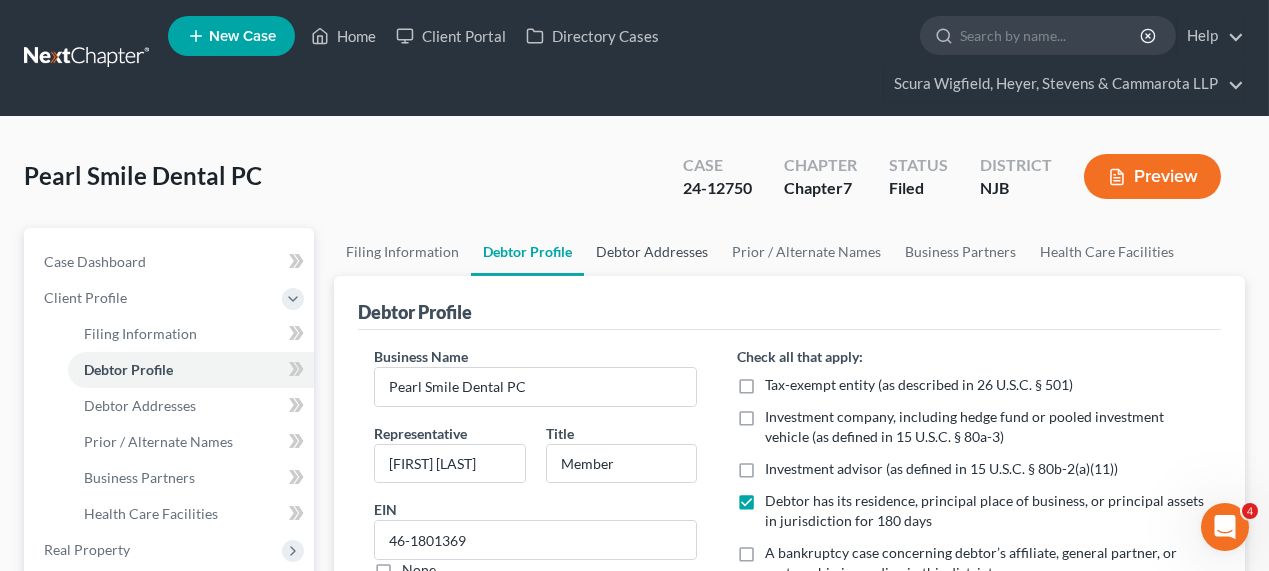 click on "Debtor Addresses" at bounding box center (652, 252) 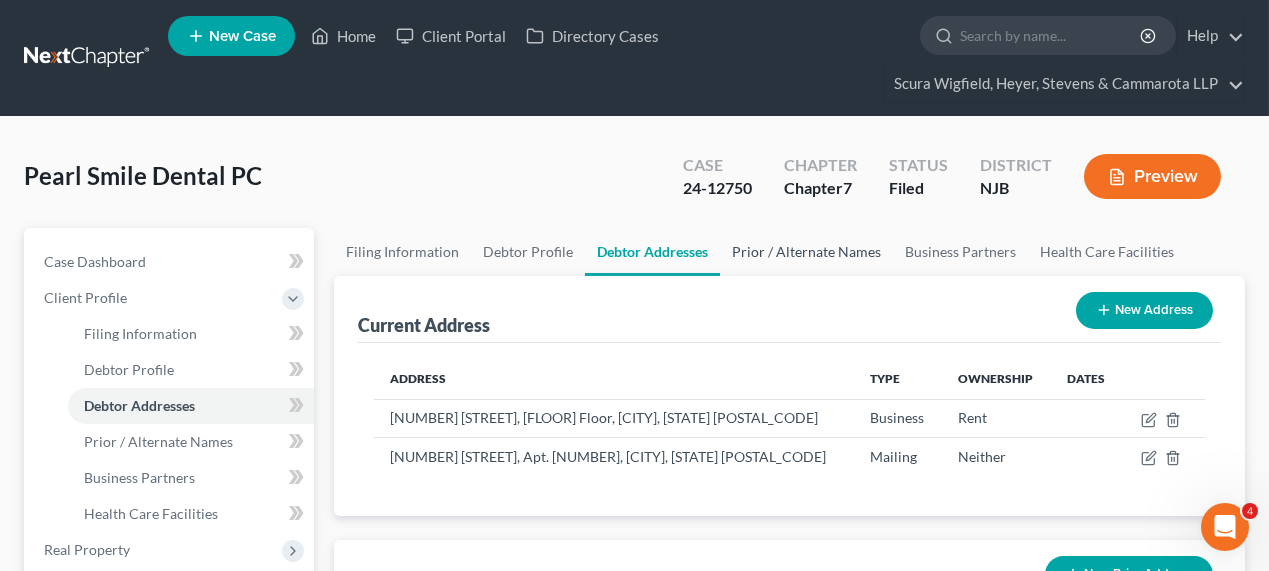 click on "Prior / Alternate Names" at bounding box center (806, 252) 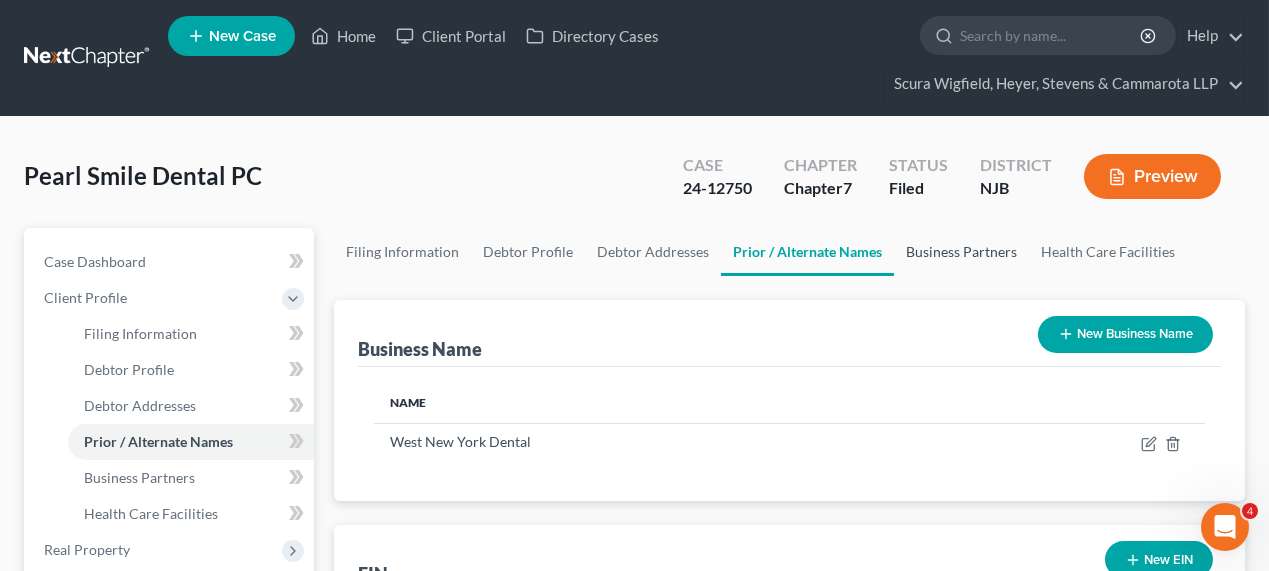 click on "Business Partners" at bounding box center (961, 252) 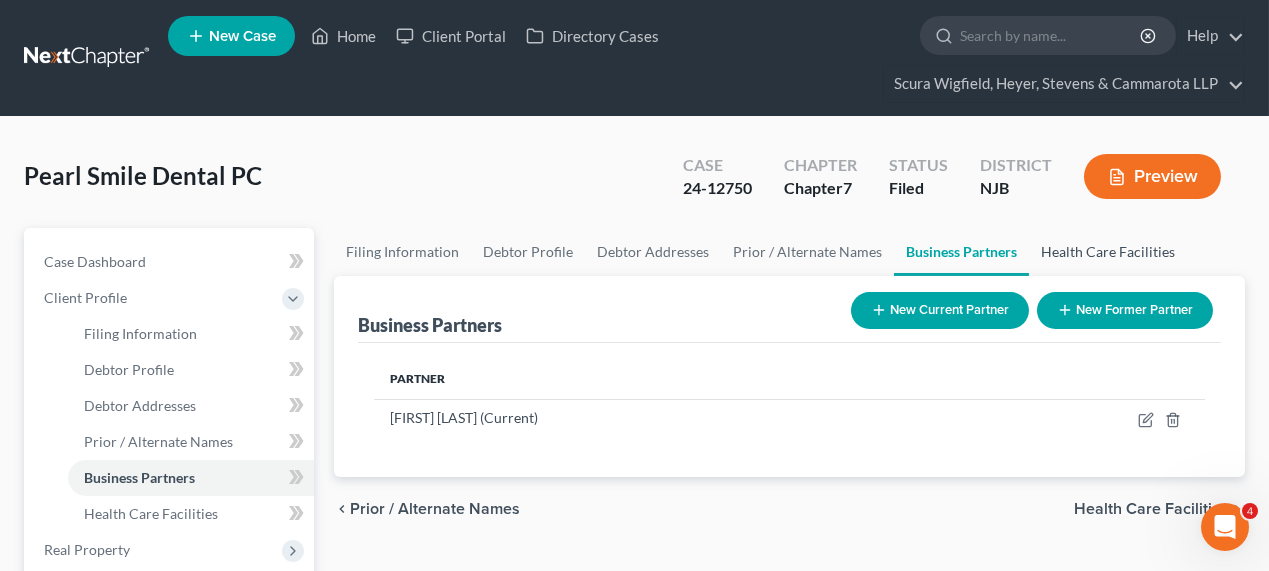 click on "Health Care Facilities" at bounding box center (1108, 252) 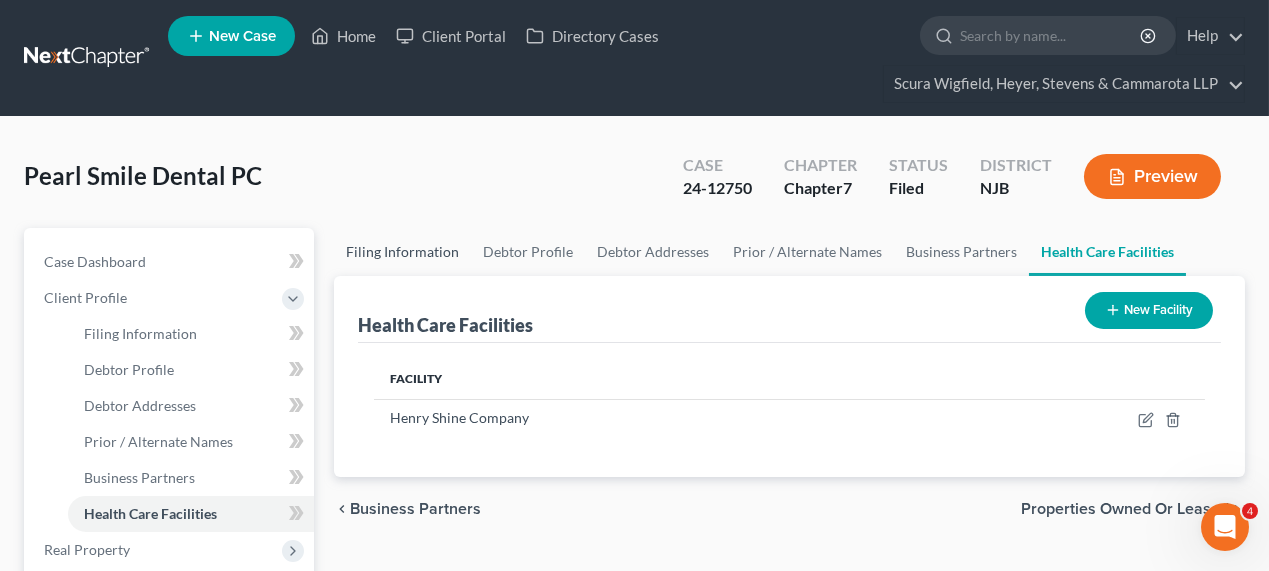 click on "Filing Information" at bounding box center [402, 252] 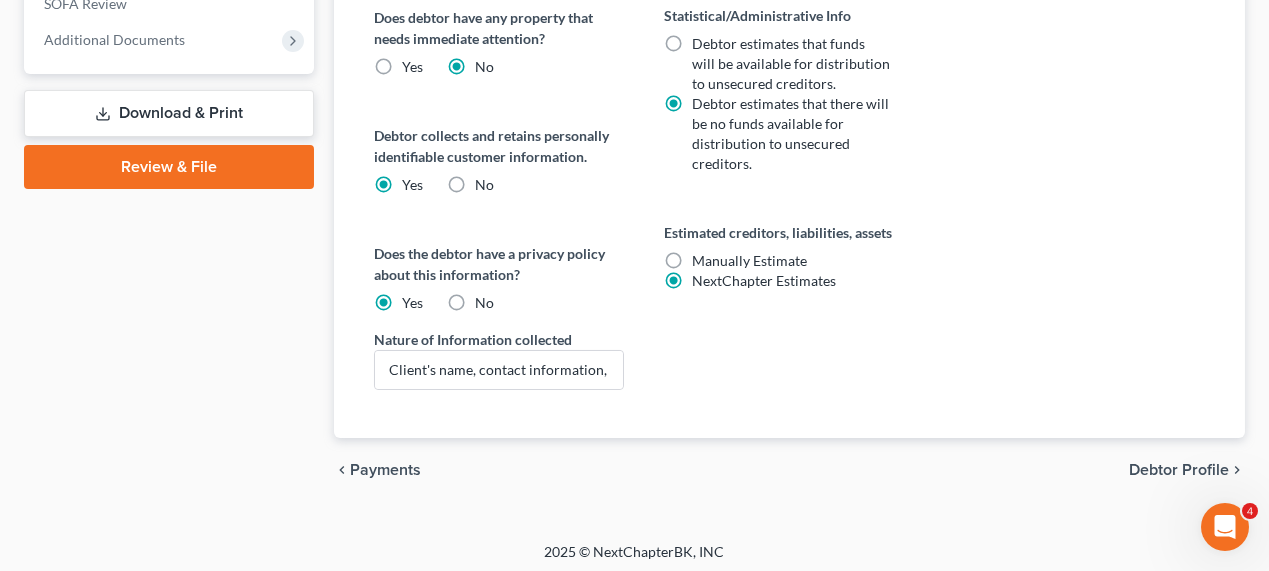 scroll, scrollTop: 816, scrollLeft: 0, axis: vertical 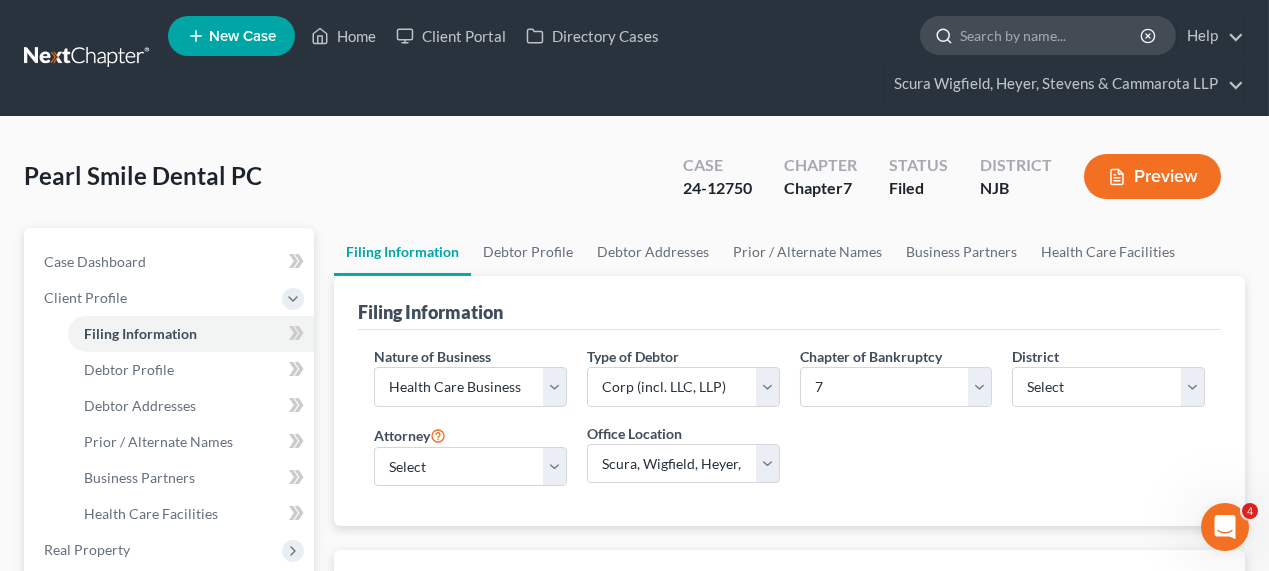 click at bounding box center (1051, 35) 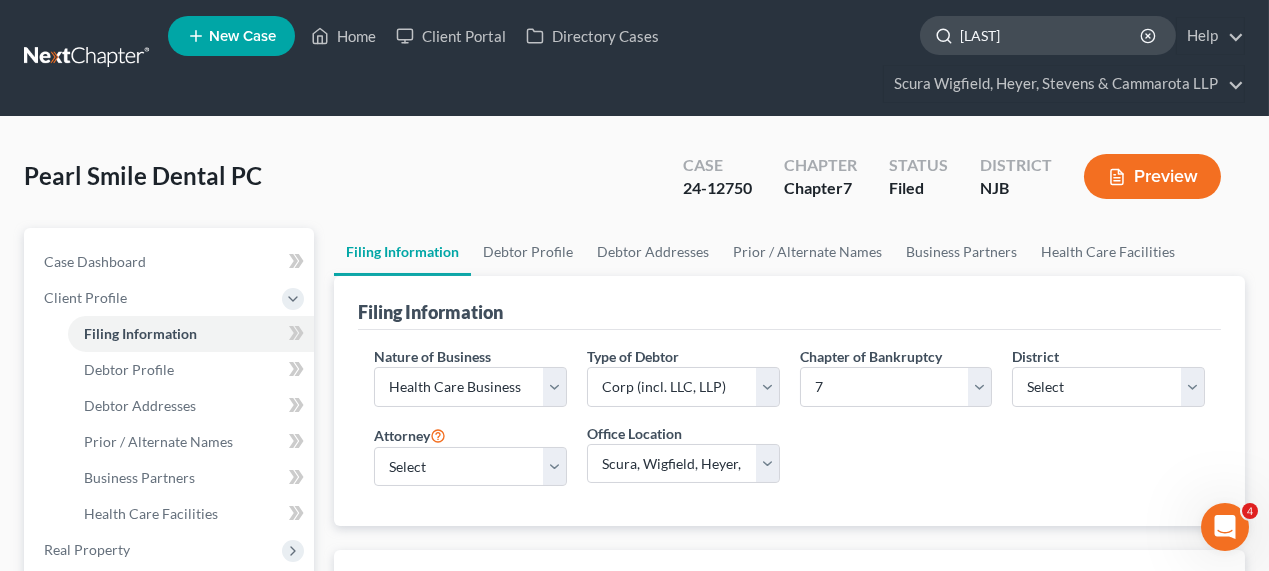 type on "[LAST]" 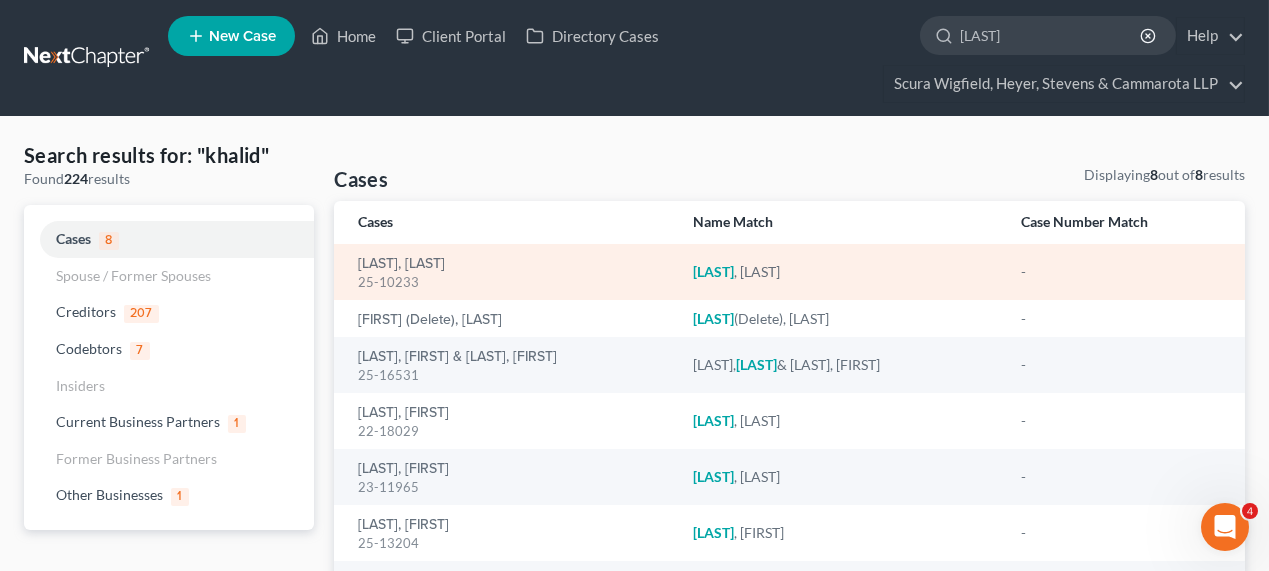 click on "[LAST], [FIRST] 25-10233" at bounding box center [509, 272] 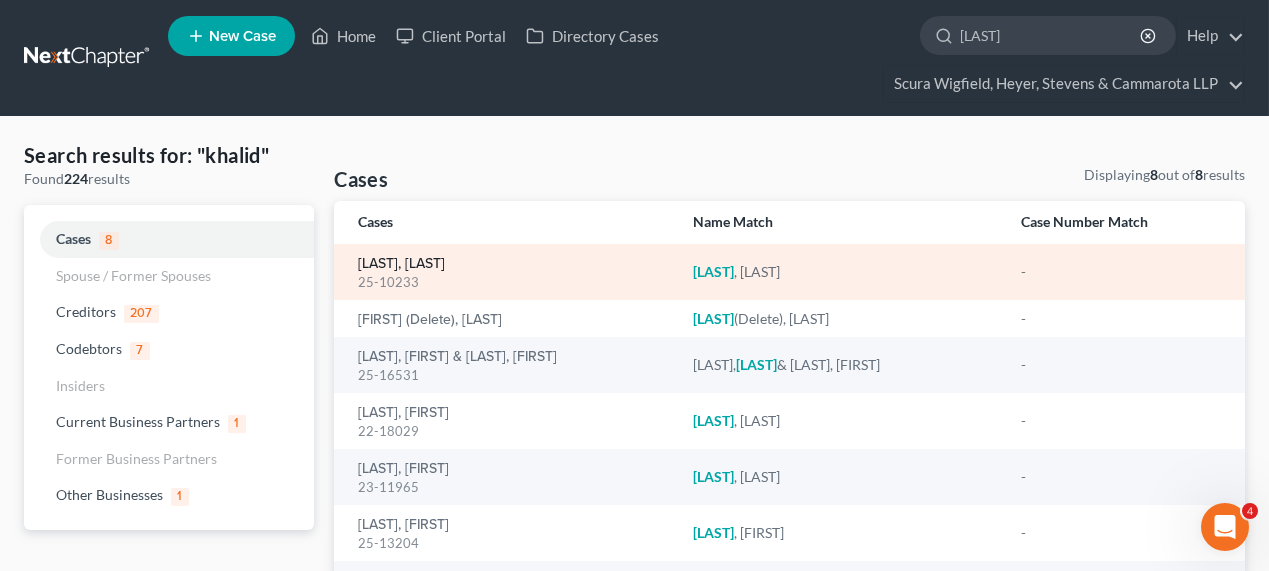 click on "[LAST], [LAST]" at bounding box center (401, 264) 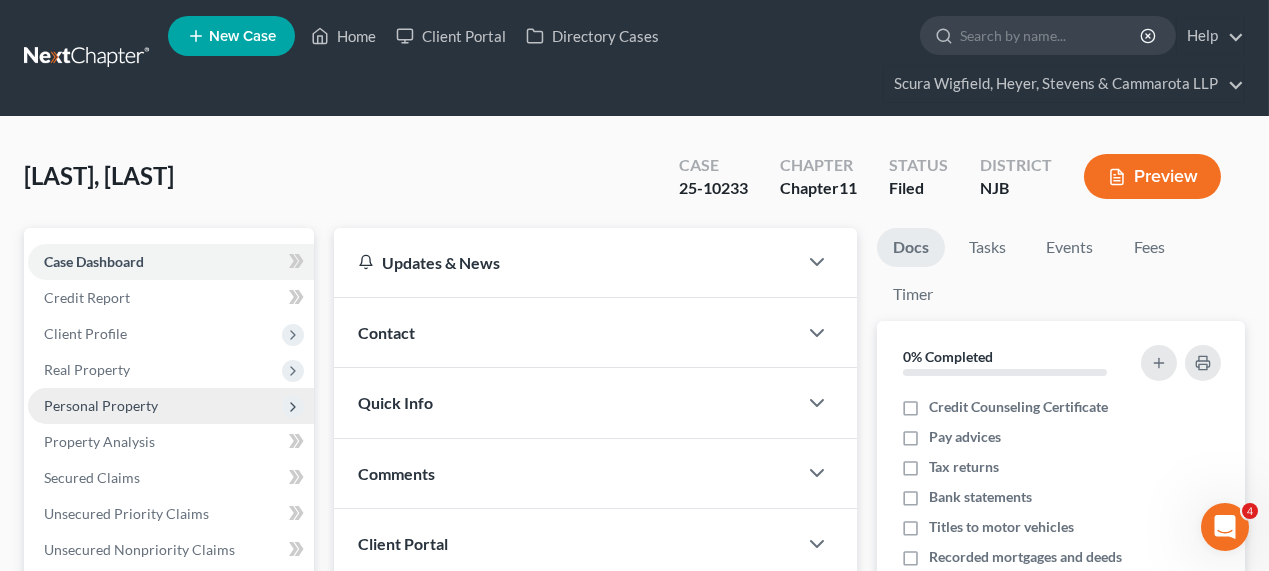 click on "Personal Property" at bounding box center (171, 406) 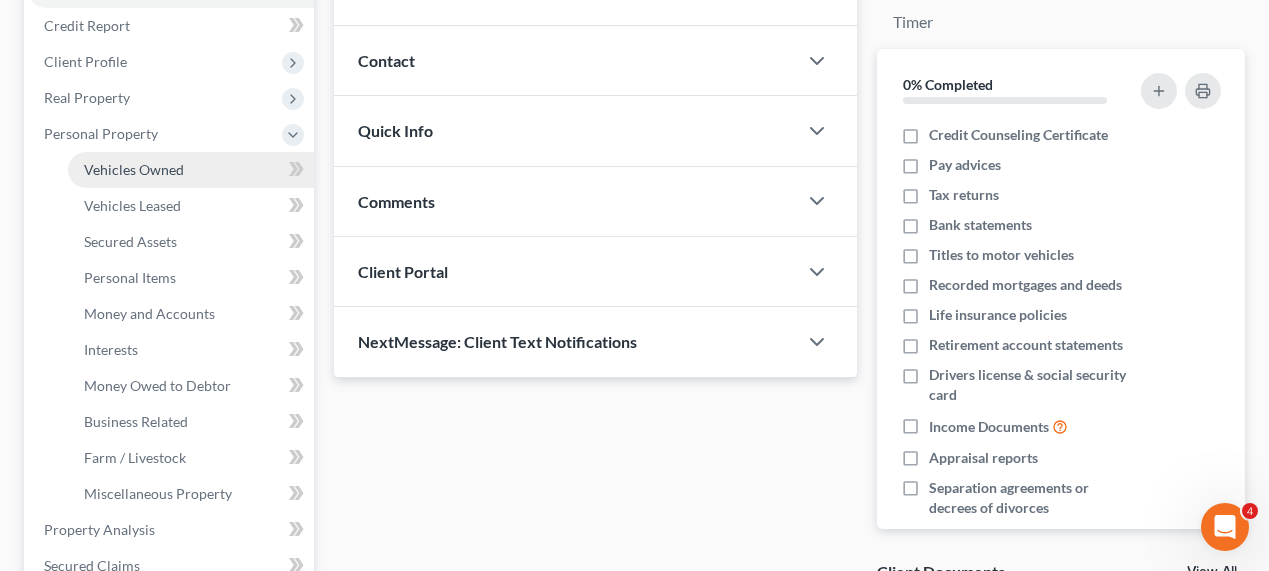 click on "Vehicles Owned" at bounding box center (191, 170) 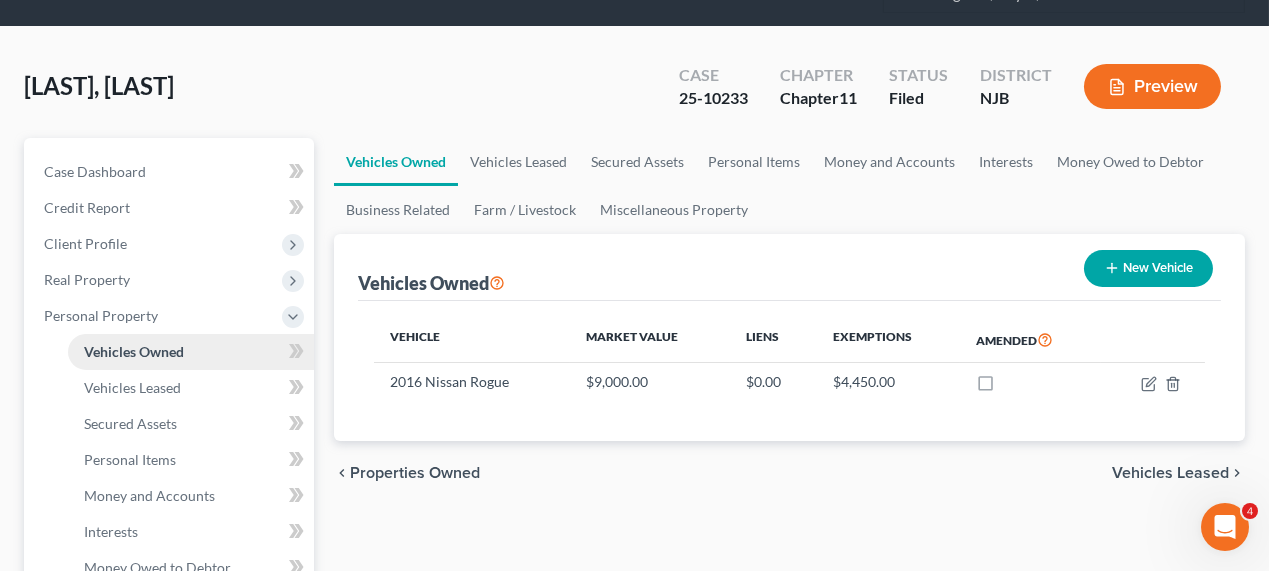 scroll, scrollTop: 636, scrollLeft: 0, axis: vertical 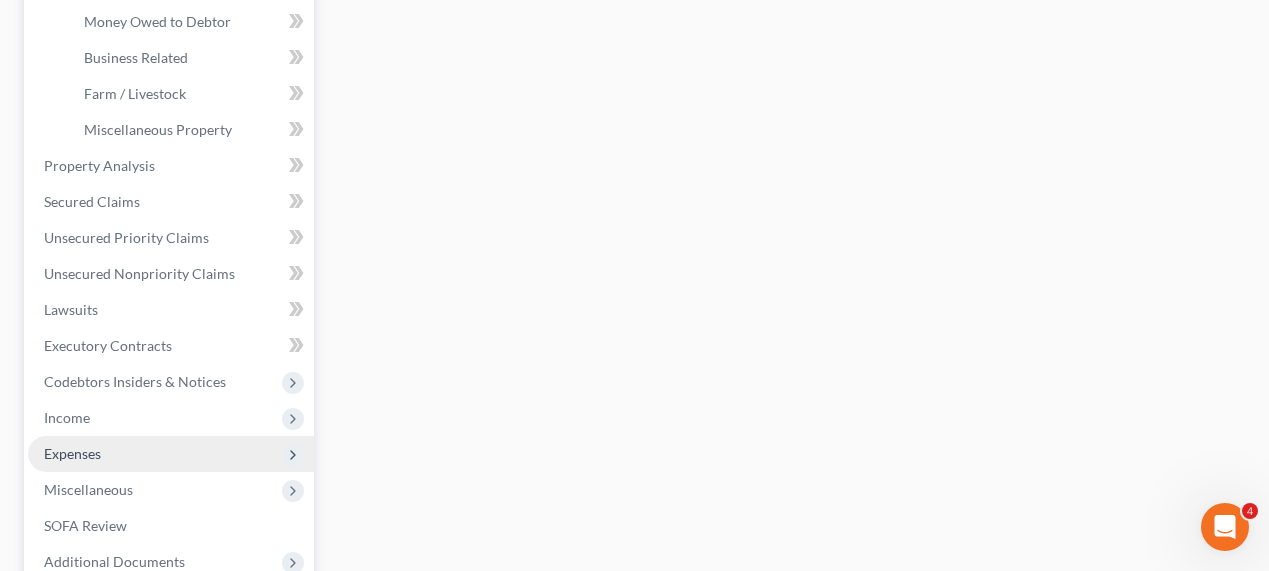 click on "Expenses" at bounding box center [171, 454] 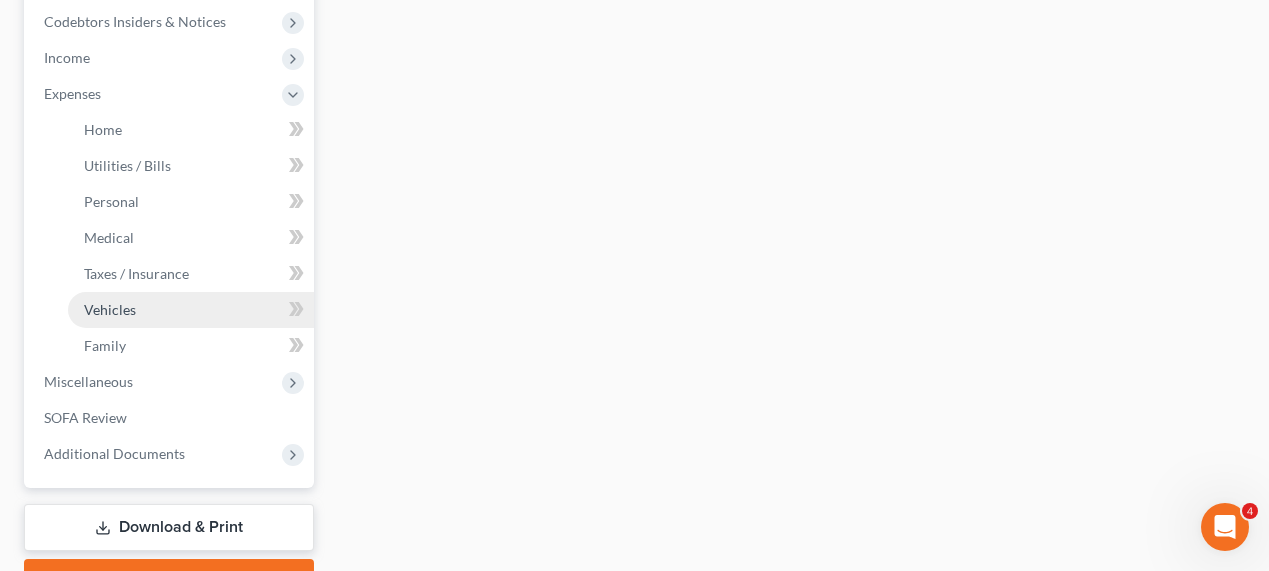 click on "Vehicles" at bounding box center (191, 310) 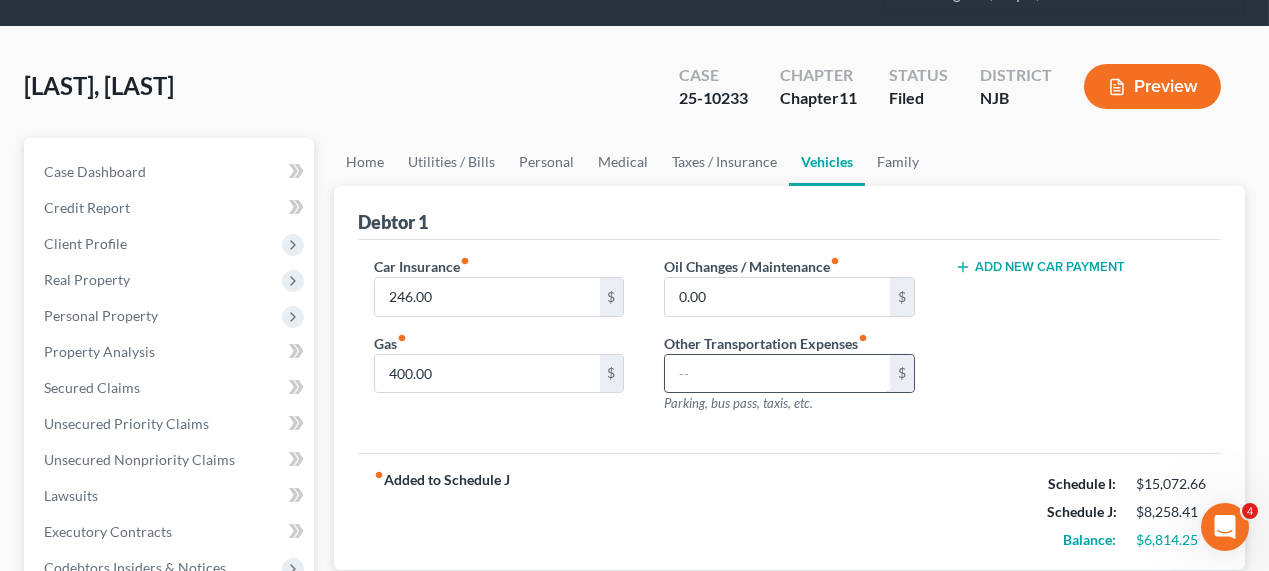 scroll, scrollTop: 182, scrollLeft: 0, axis: vertical 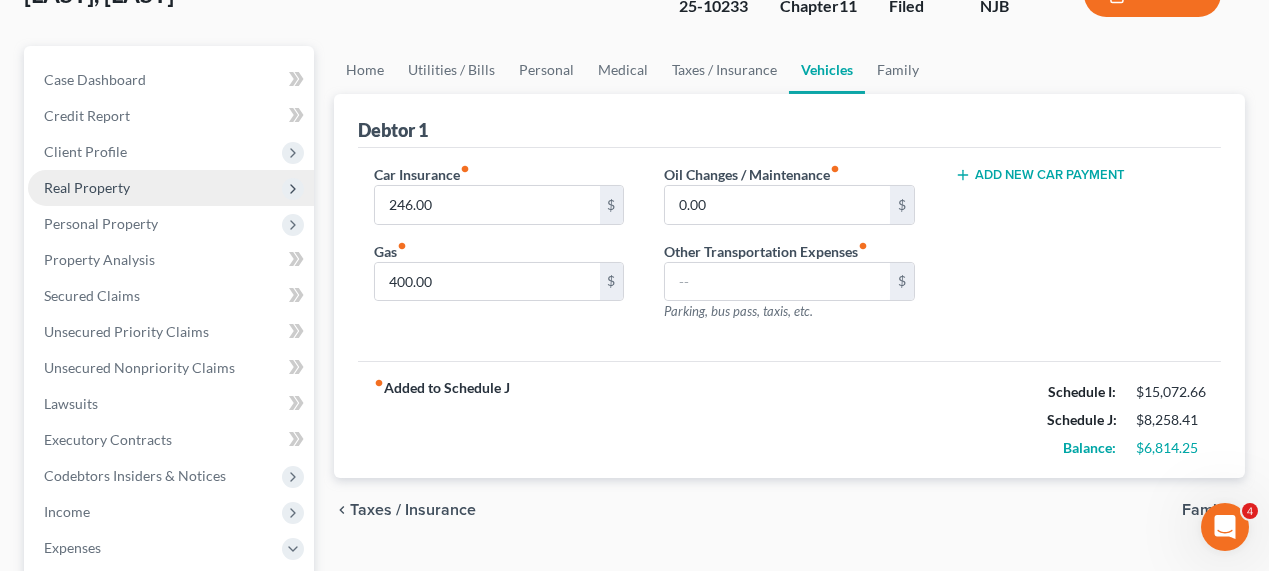 click on "Real Property" at bounding box center (87, 187) 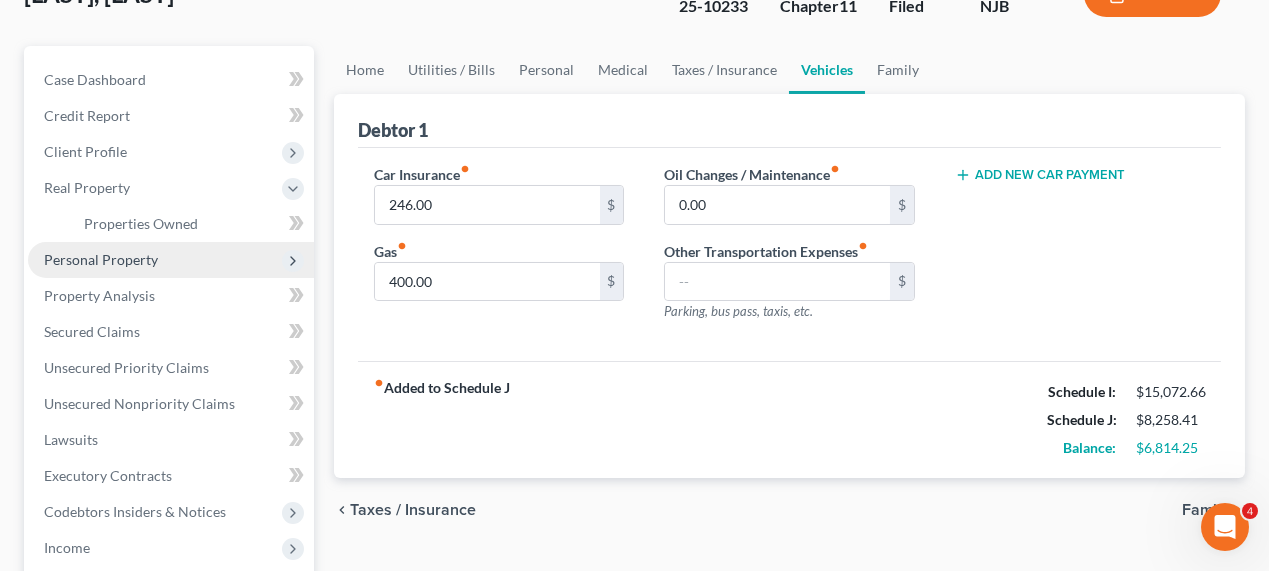 click on "Personal Property" at bounding box center [101, 259] 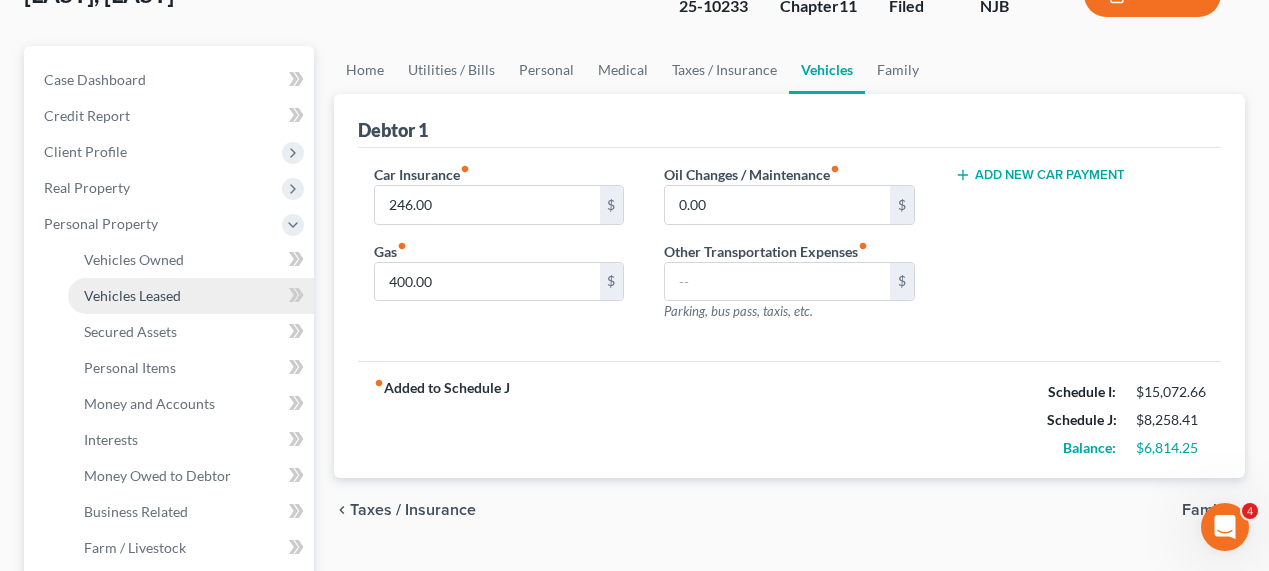 click on "Vehicles Leased" at bounding box center (132, 295) 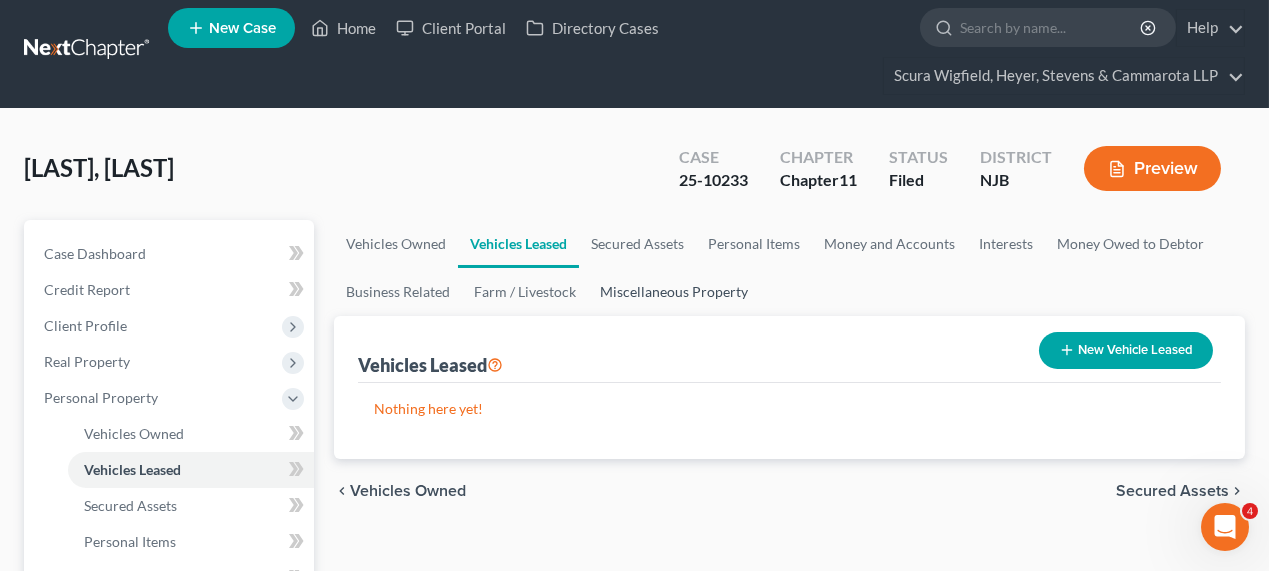 scroll, scrollTop: 0, scrollLeft: 0, axis: both 